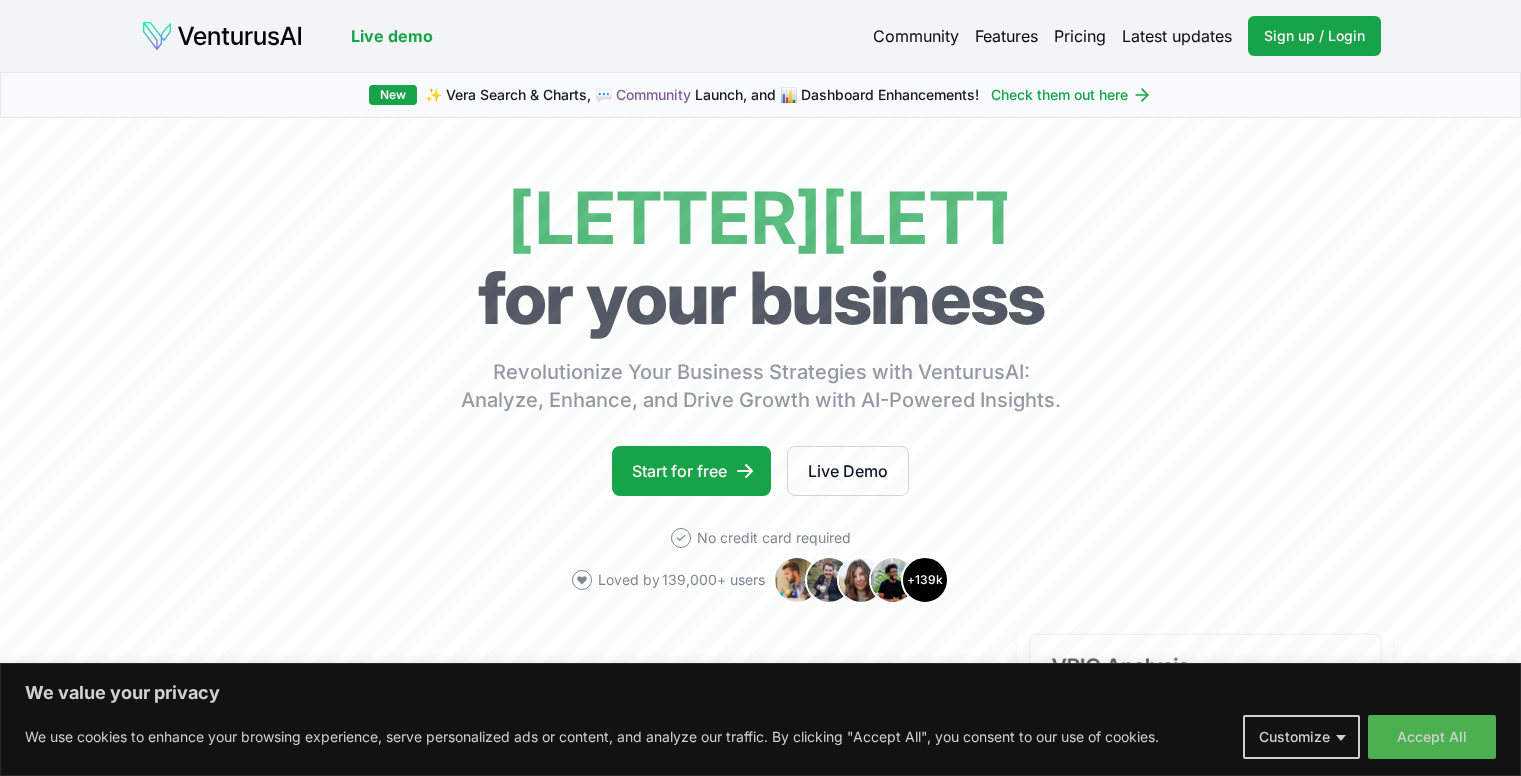 scroll, scrollTop: 0, scrollLeft: 0, axis: both 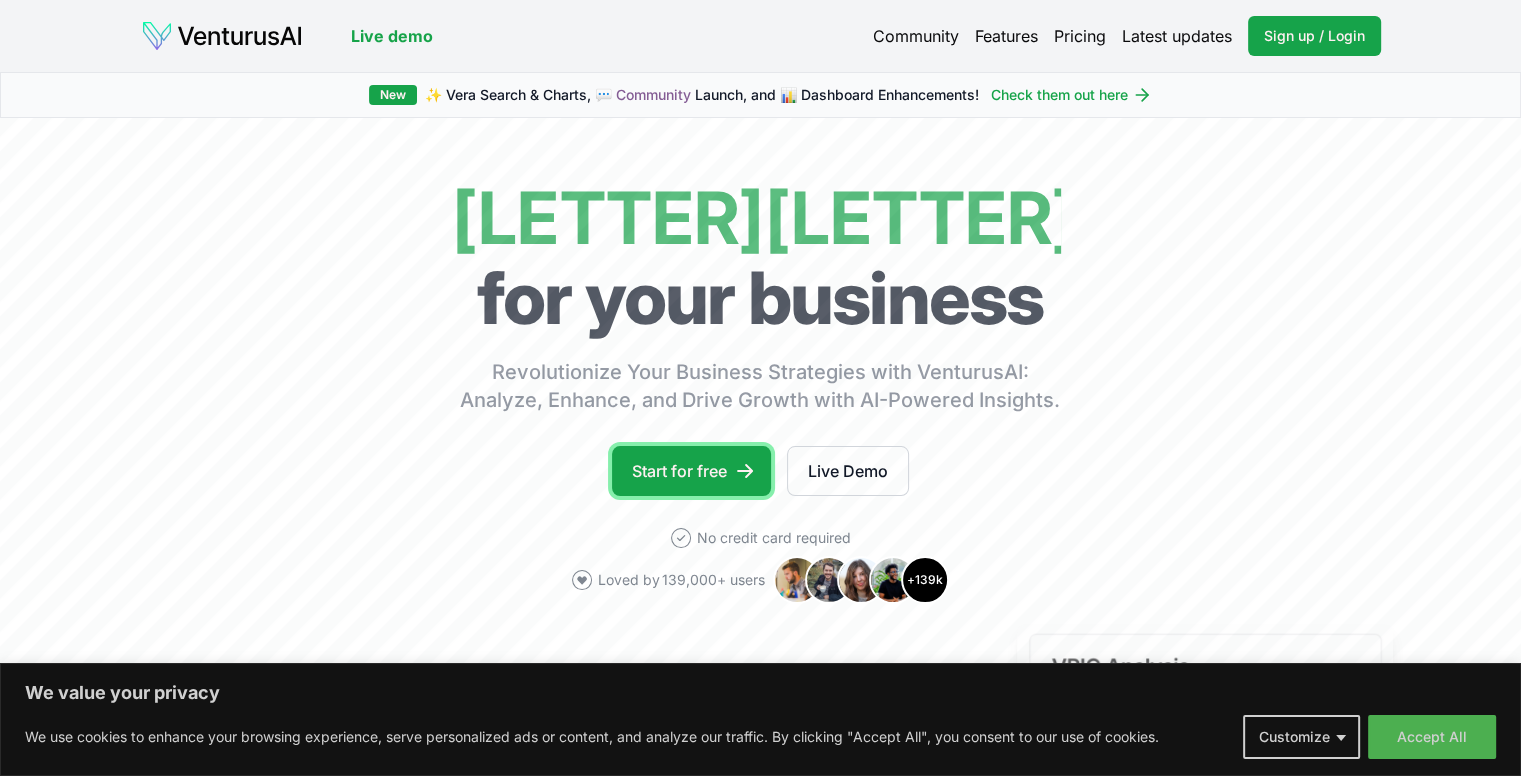 click on "Start for free" at bounding box center (691, 471) 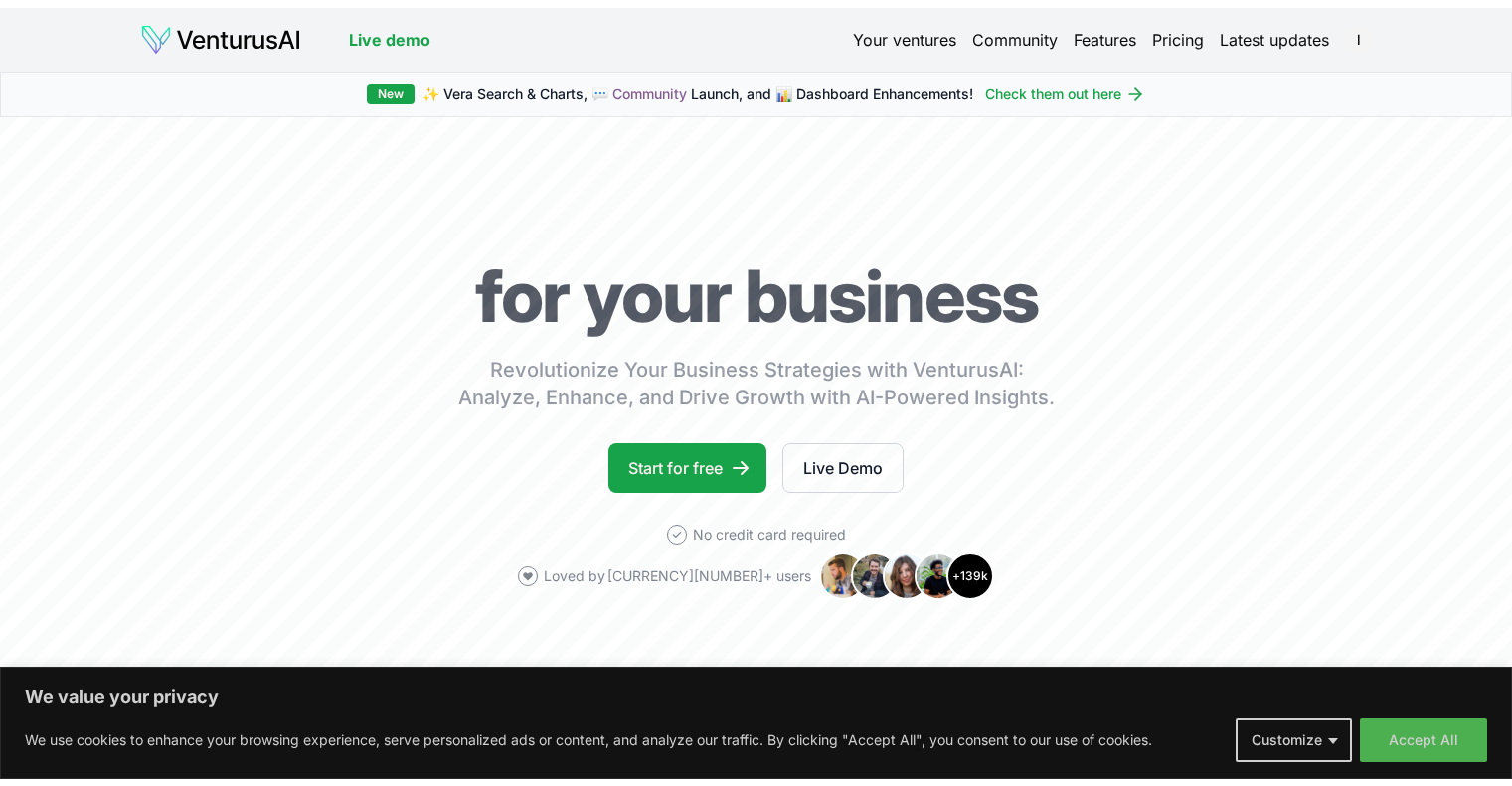 scroll, scrollTop: 0, scrollLeft: 0, axis: both 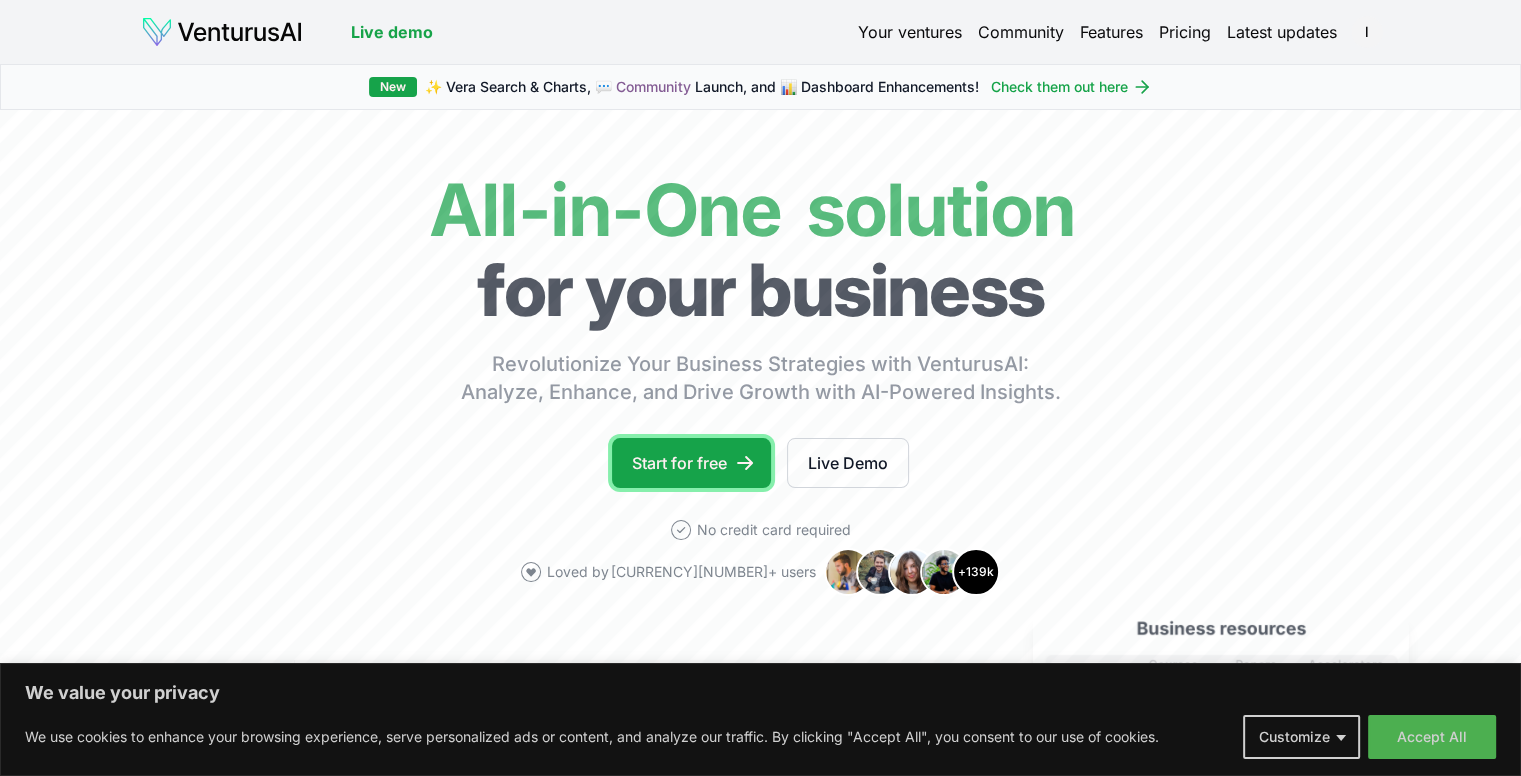 click on "Start for free" at bounding box center [691, 463] 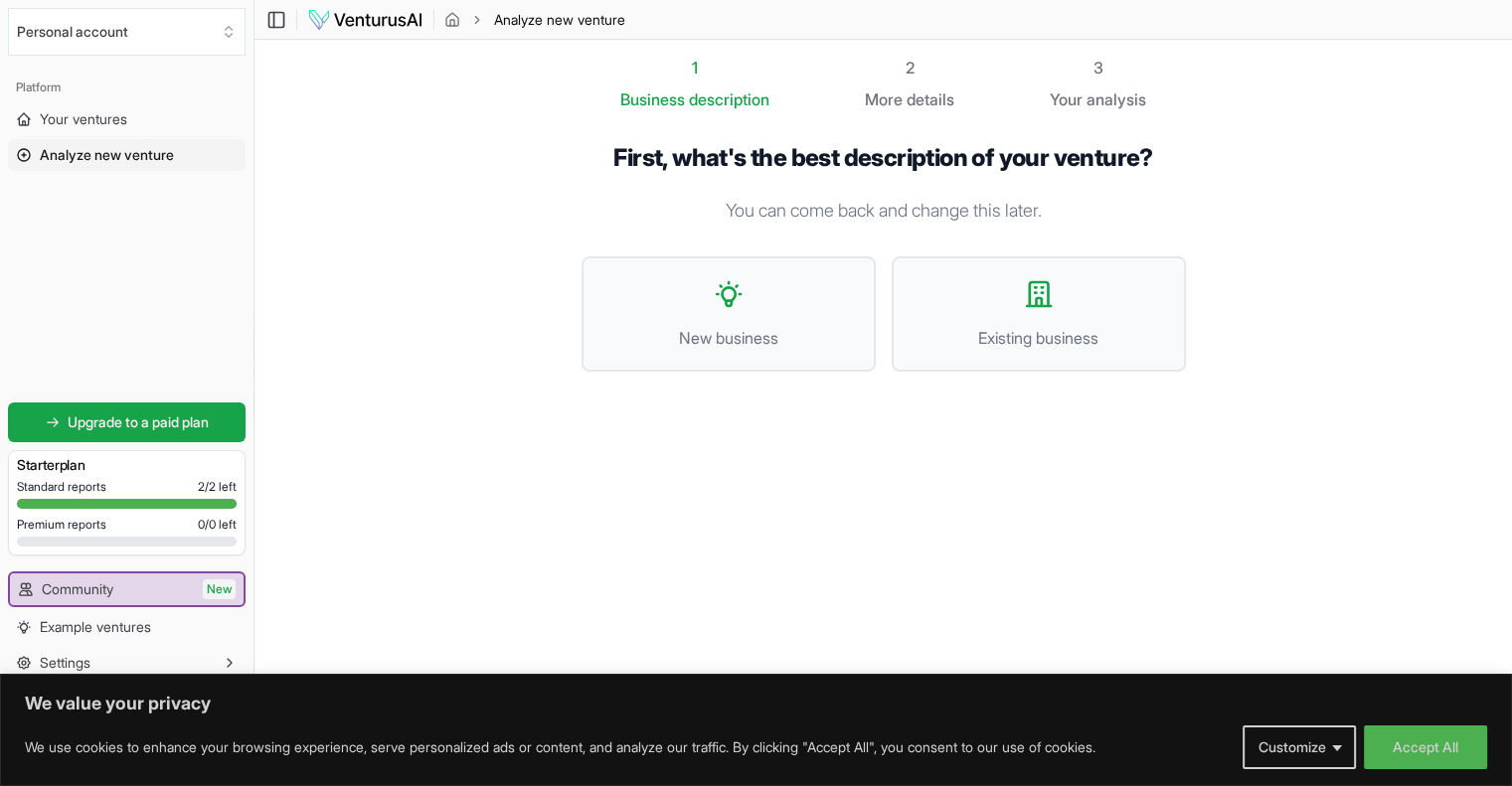 click on "Accept All" at bounding box center (1426, 747) 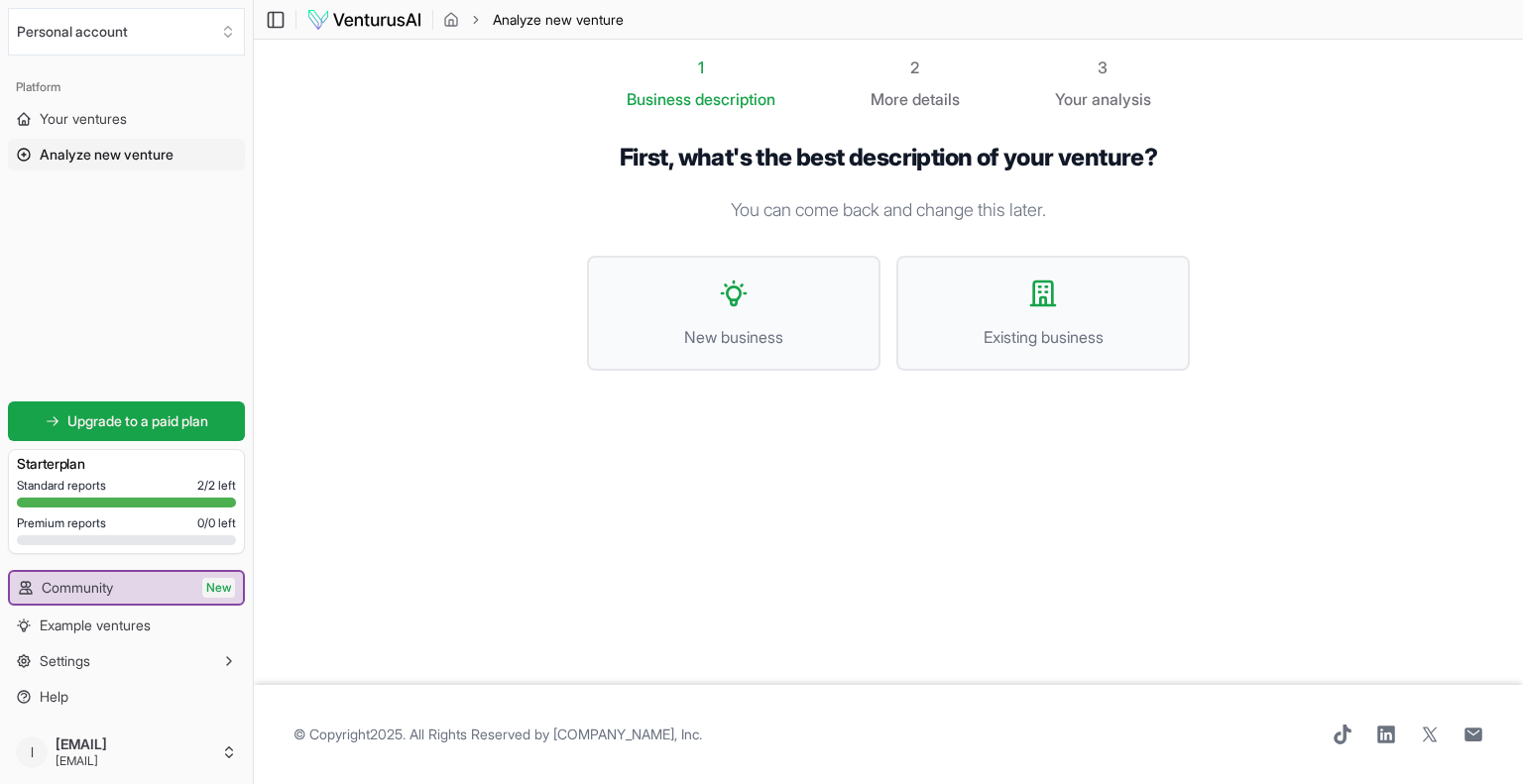 click on "Existing business" at bounding box center (1043, 313) 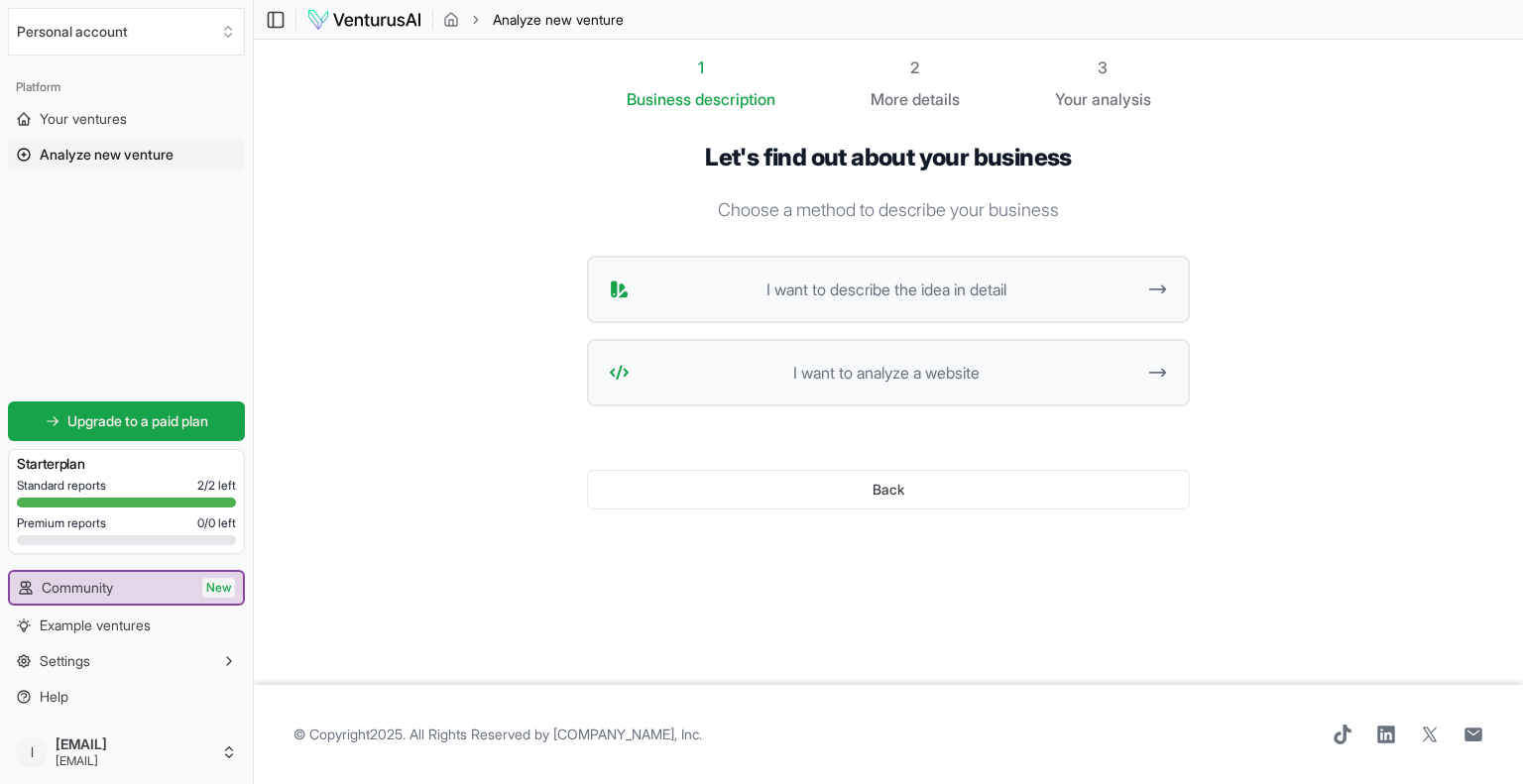click on "Back" at bounding box center [888, 490] 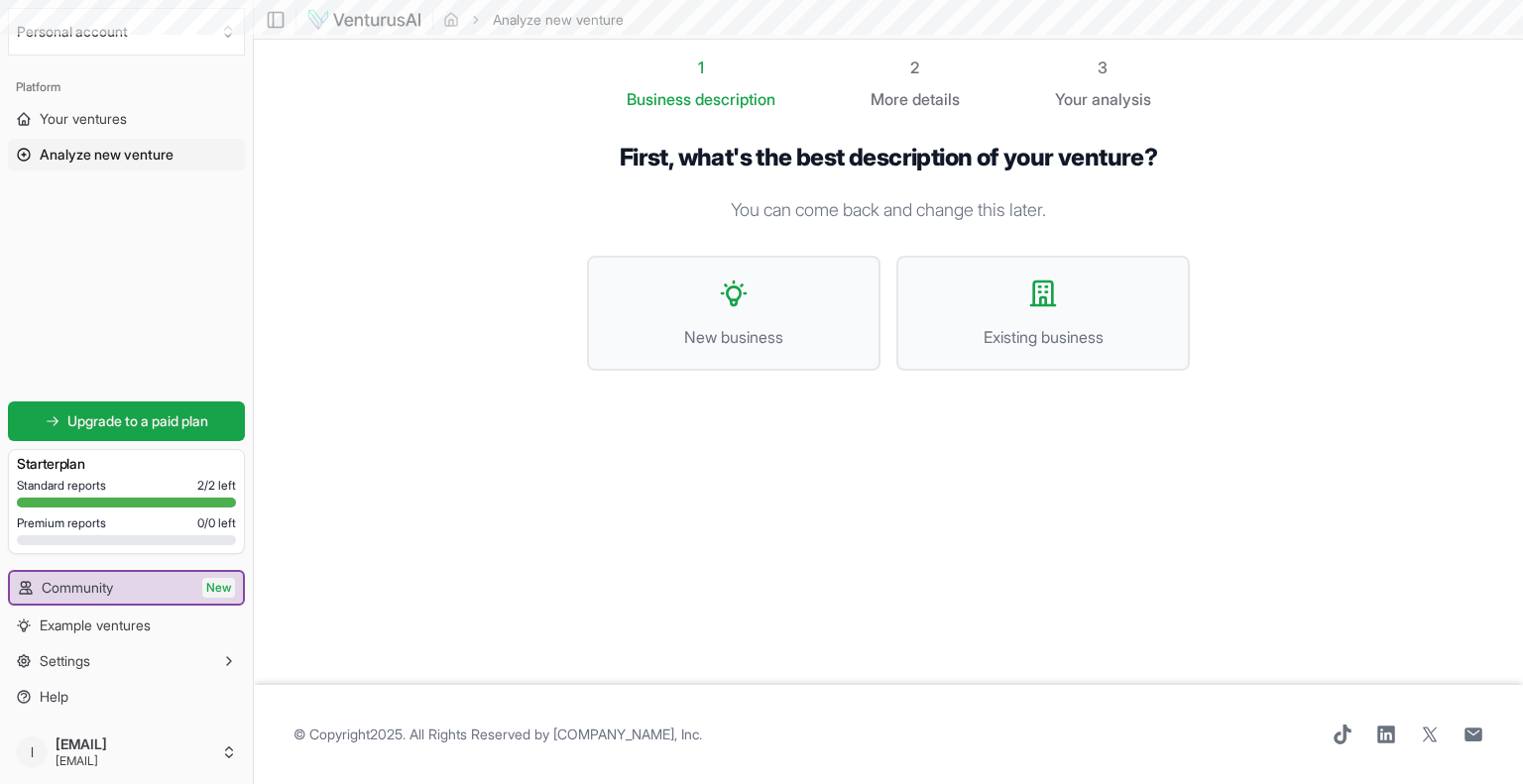 click on "New business" at bounding box center [734, 337] 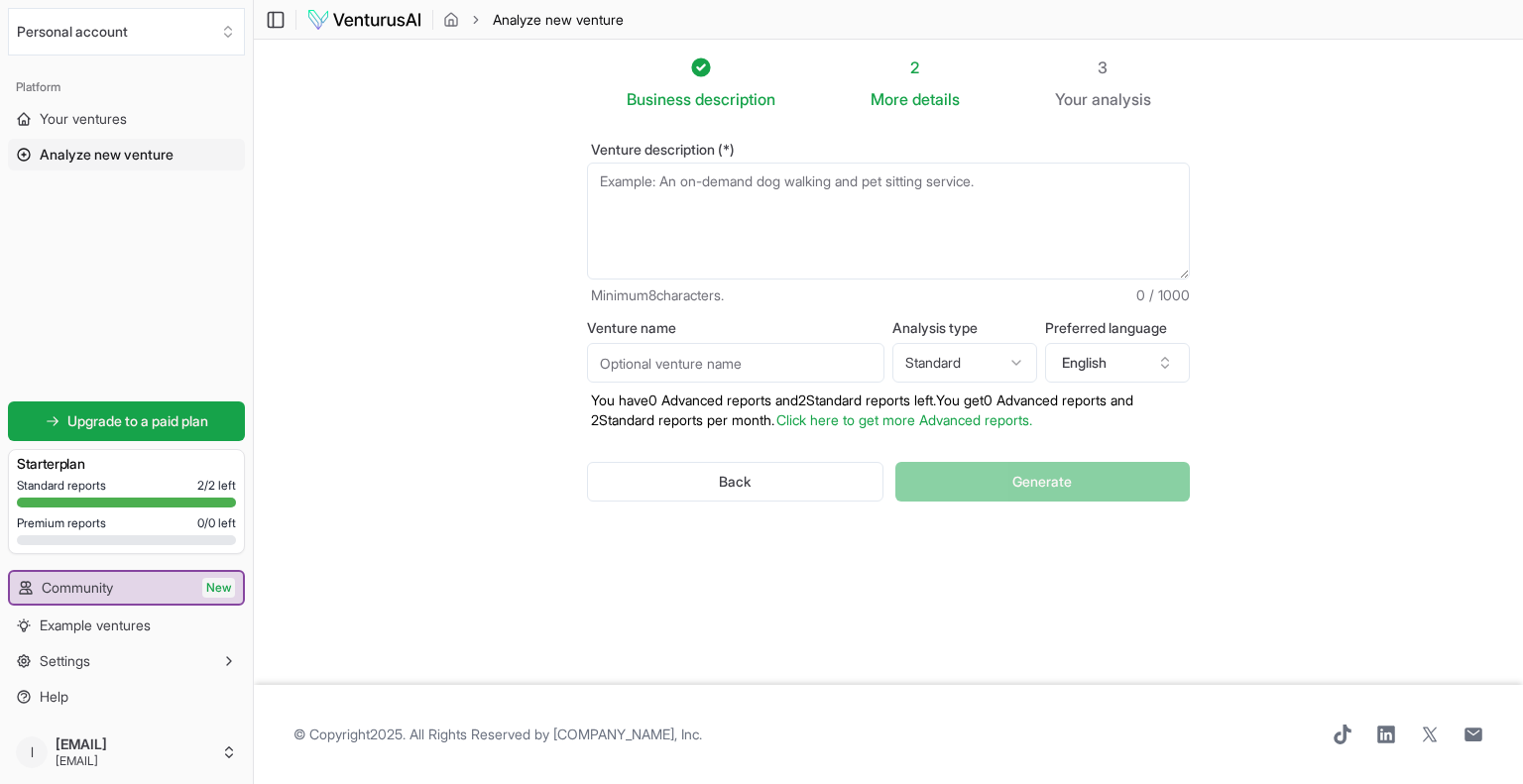 click on "Venture description (*)" at bounding box center [888, 221] 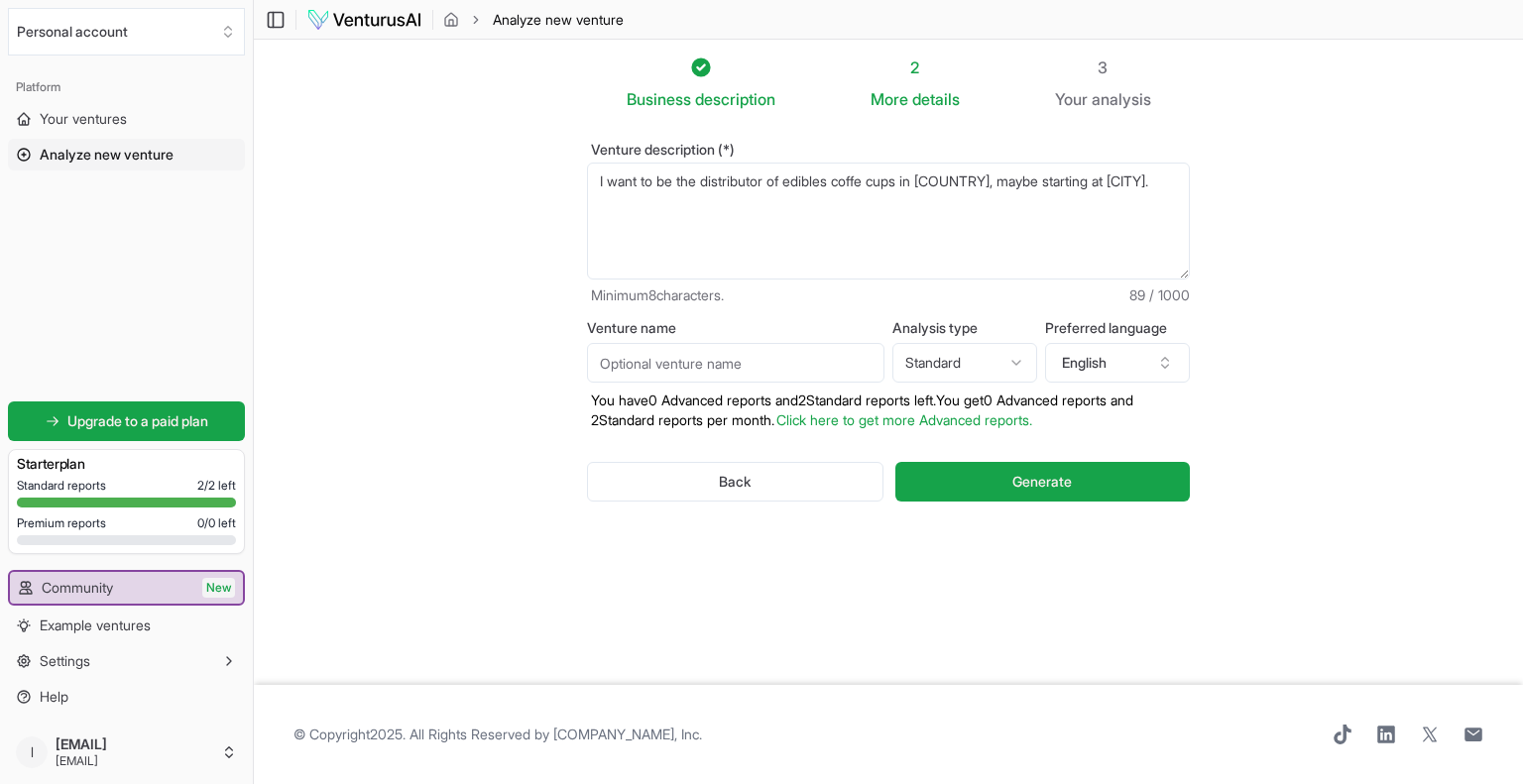 type on "I want to be the distributor of edibles coffe cups in [COUNTRY], maybe starting at [CITY]." 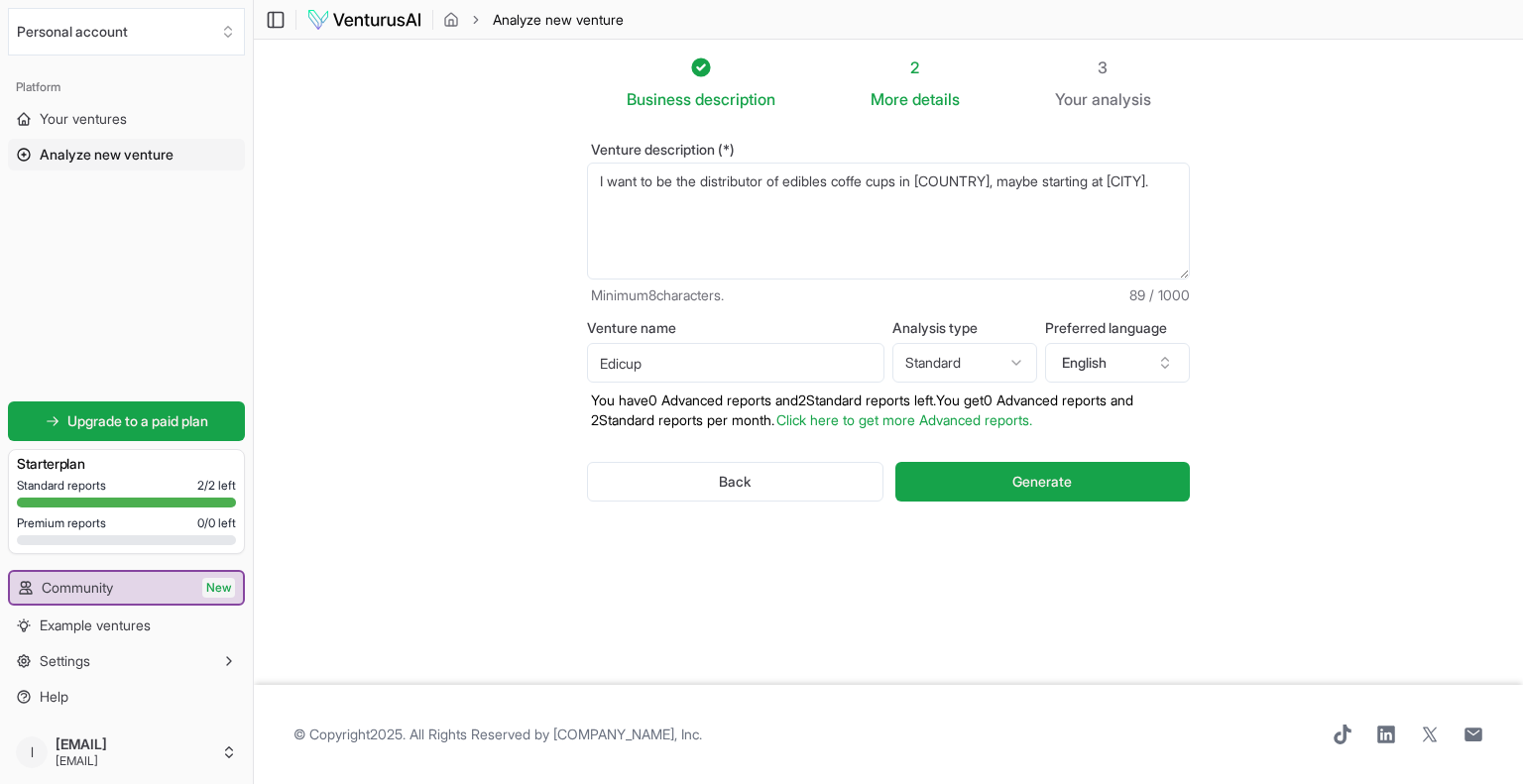 type on "Edicup" 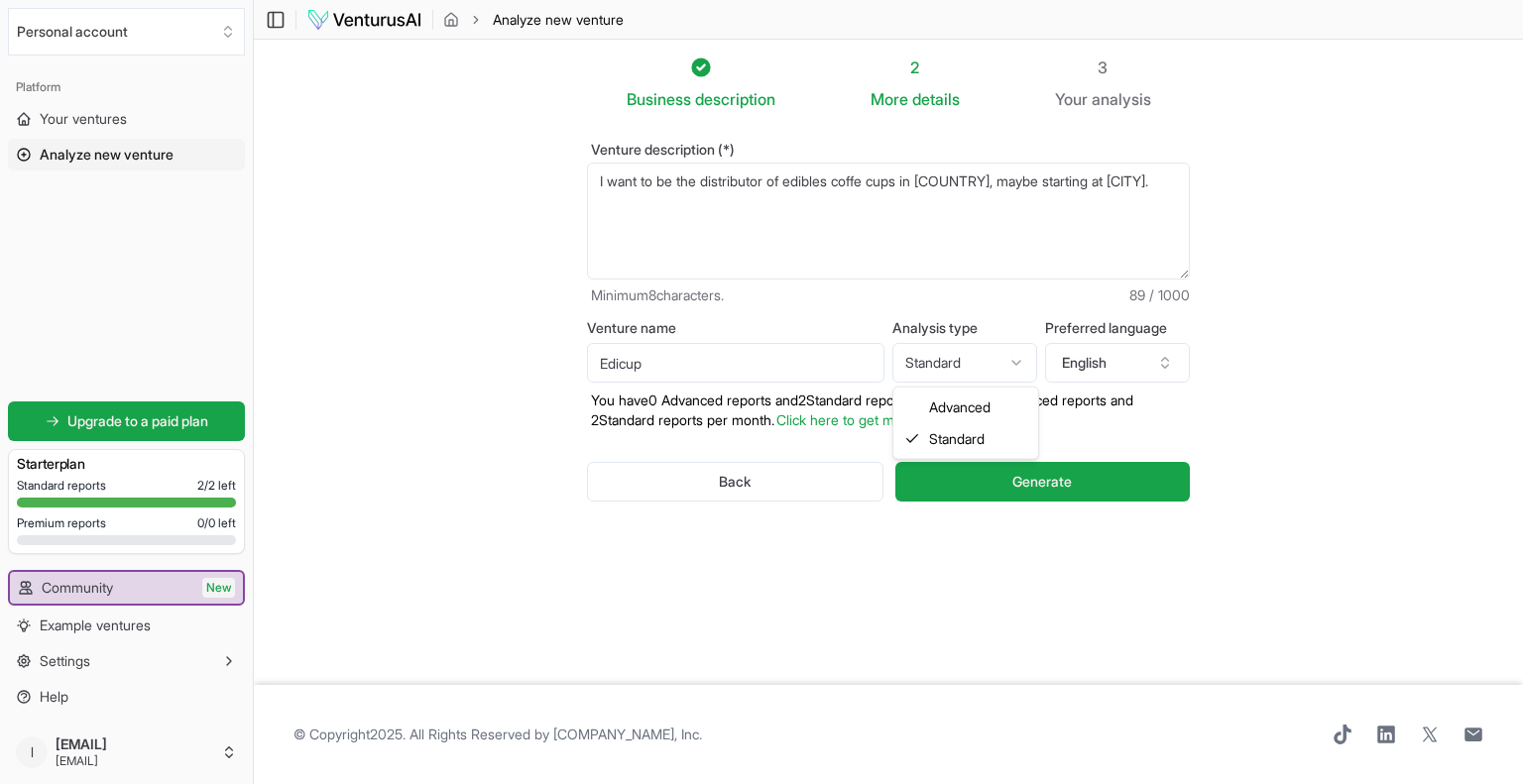 select on "advanced" 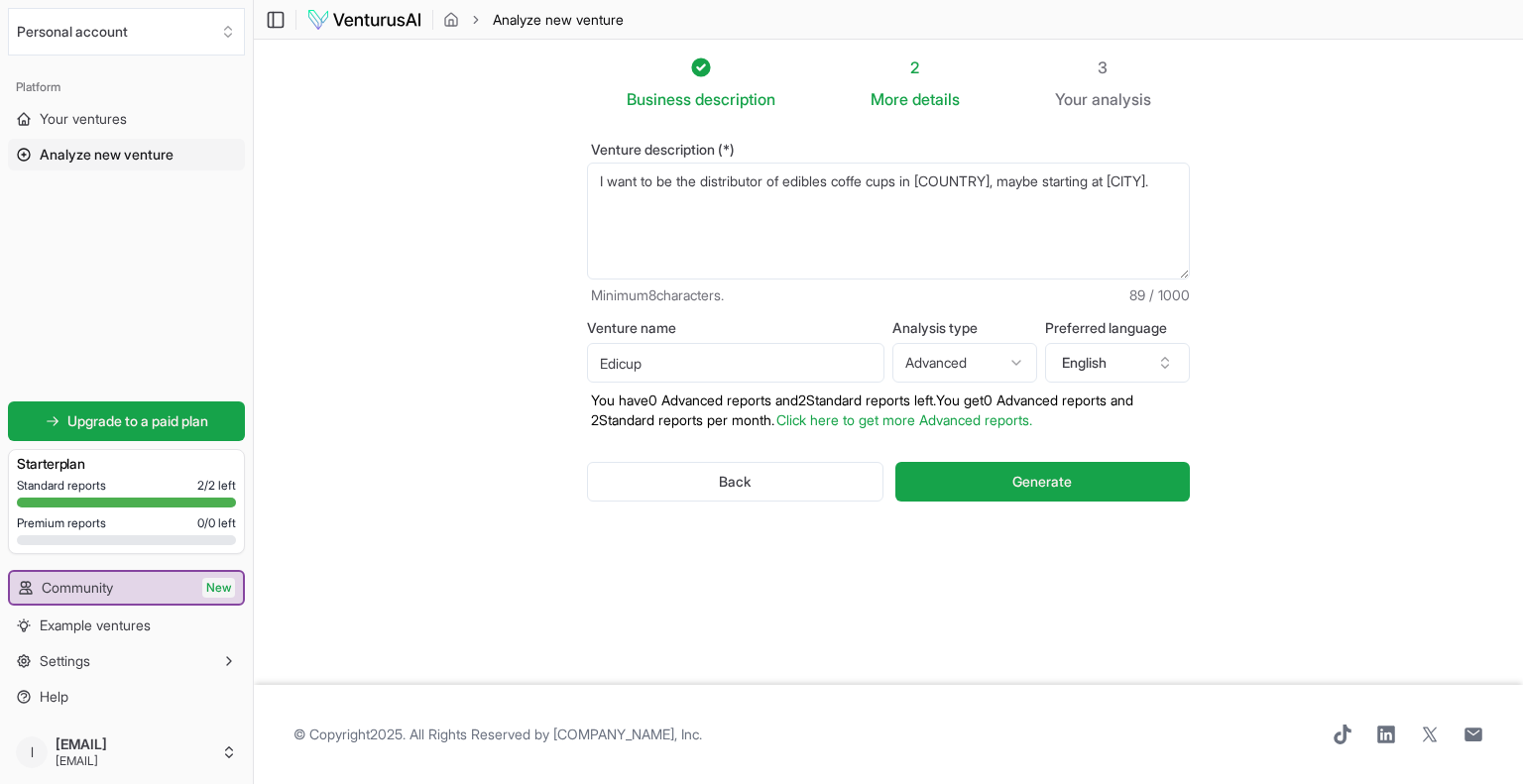 click on "English" at bounding box center (1117, 363) 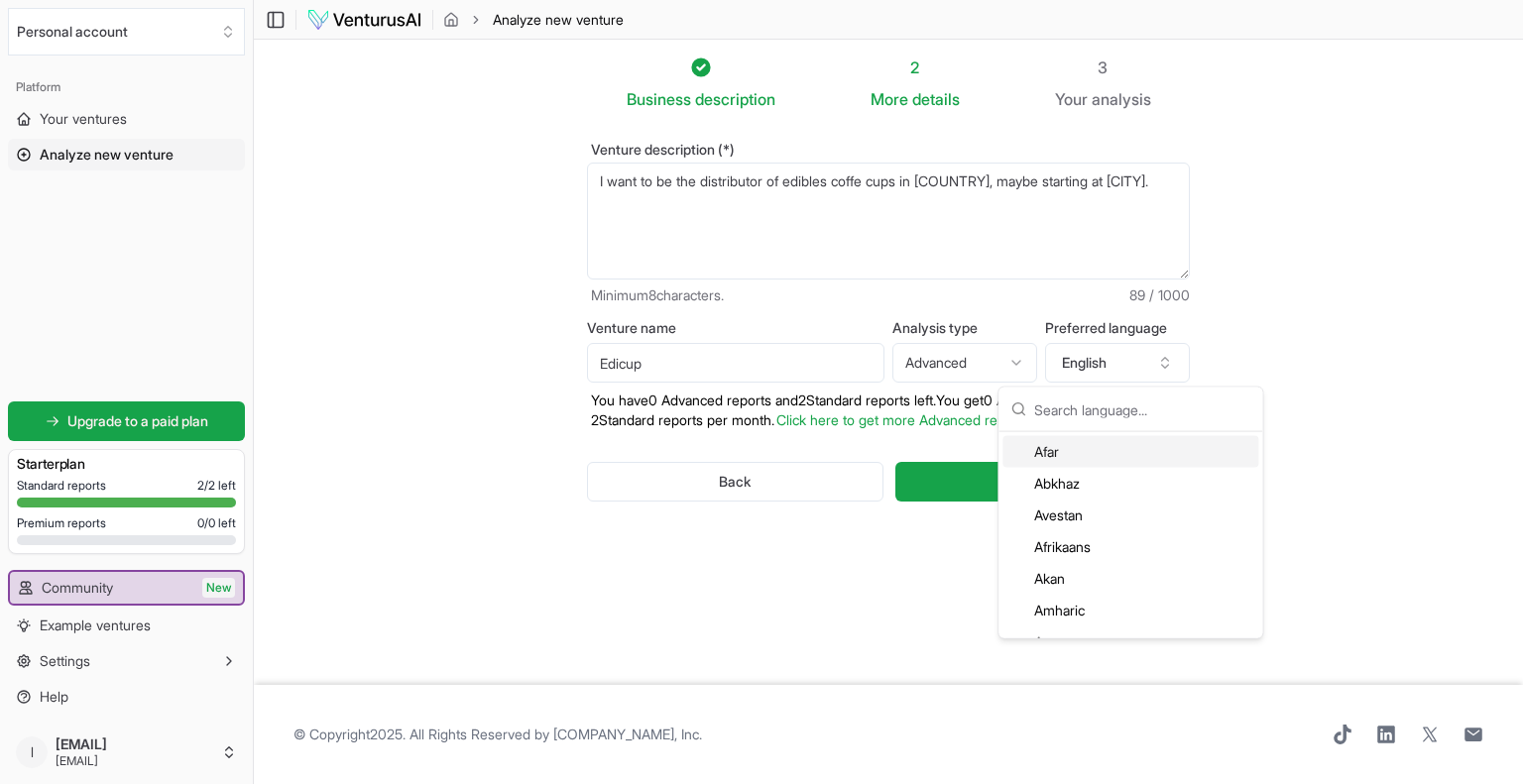 click on "Business   description 2 More   details 3 Your   analysis Venture description (*) I want to be the distributor of edibles coffe cups in [COUNTRY], maybe starting at [CITY].  Minimum  8  characters. 89 / 1000 Venture name Edicup Analysis type Advanced Advanced Standard Preferred language English You have  0   Advanced reports   and  2  Standard reports left.  Y ou get  0   Advanced reports and   2  Standard reports per month. Click here to get more Advanced reports. Back Generate" at bounding box center [888, 362] 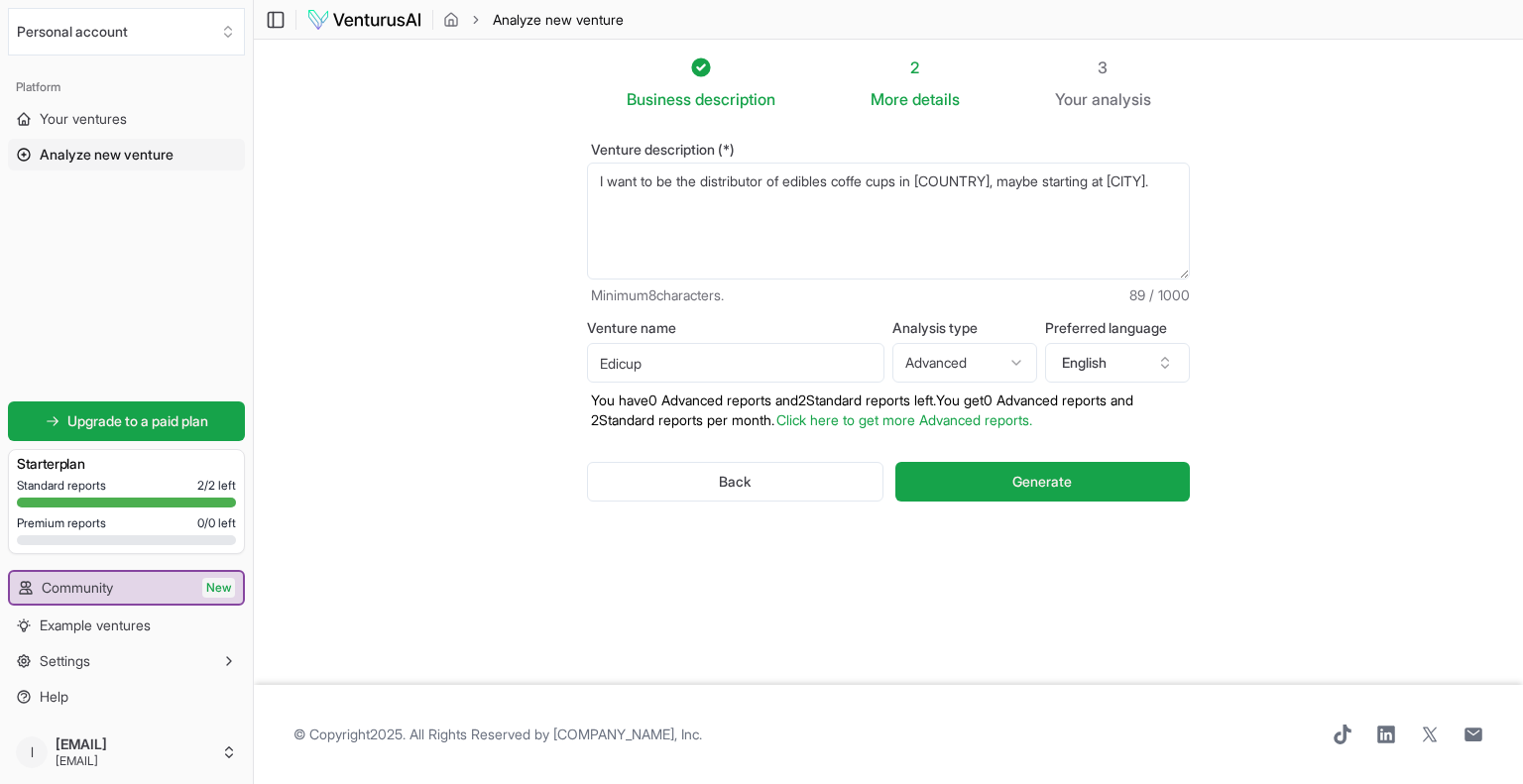 click on "I want to be the distributor of edibles coffe cups in [COUNTRY], maybe starting at [CITY]." at bounding box center [888, 221] 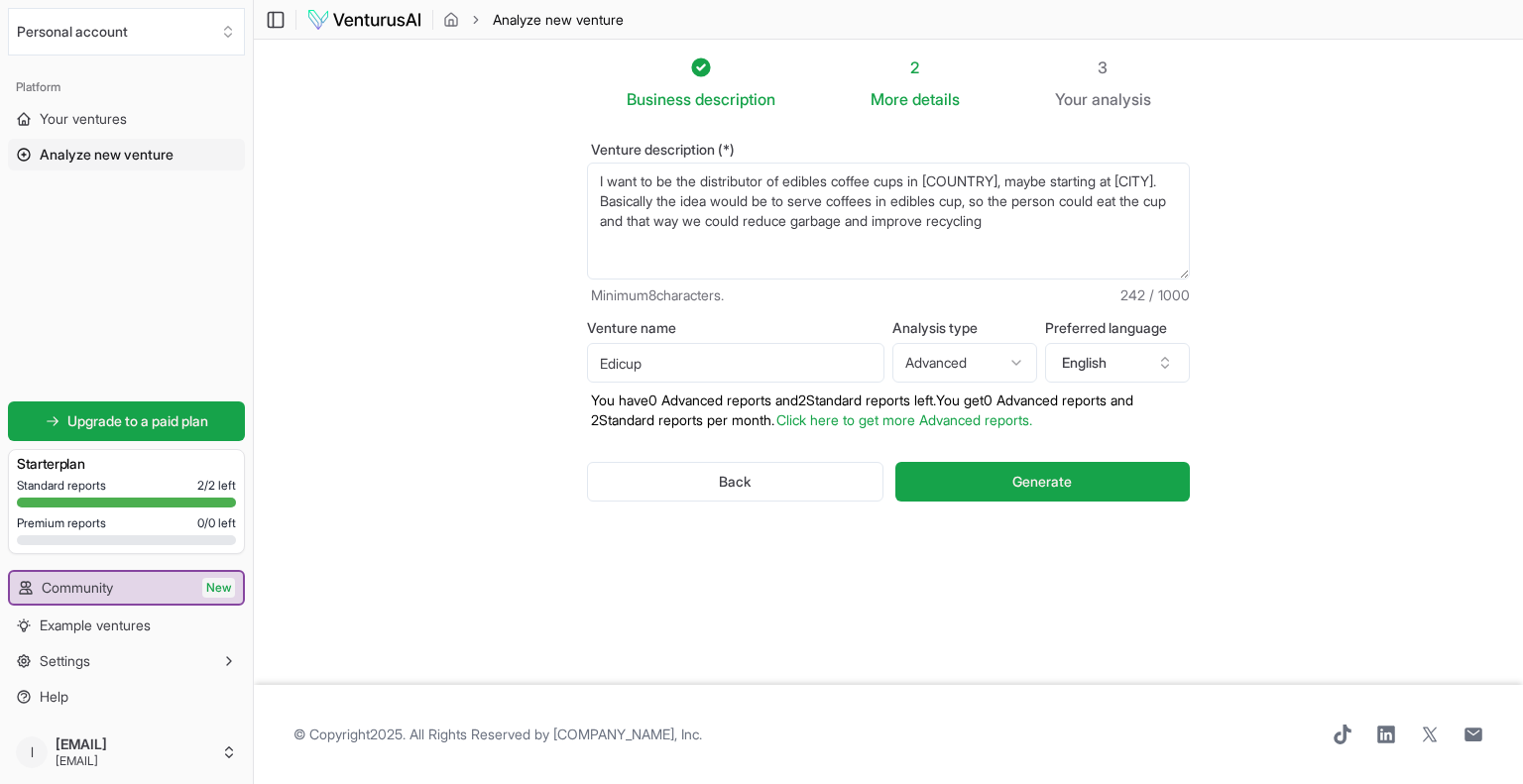 type on "I want to be the distributor of edibles coffee cups in [COUNTRY], maybe starting at [CITY]. Basically the idea would be to serve coffees in edibles cup, so the person could eat the cup and that way we could reduce garbage and improve recycling" 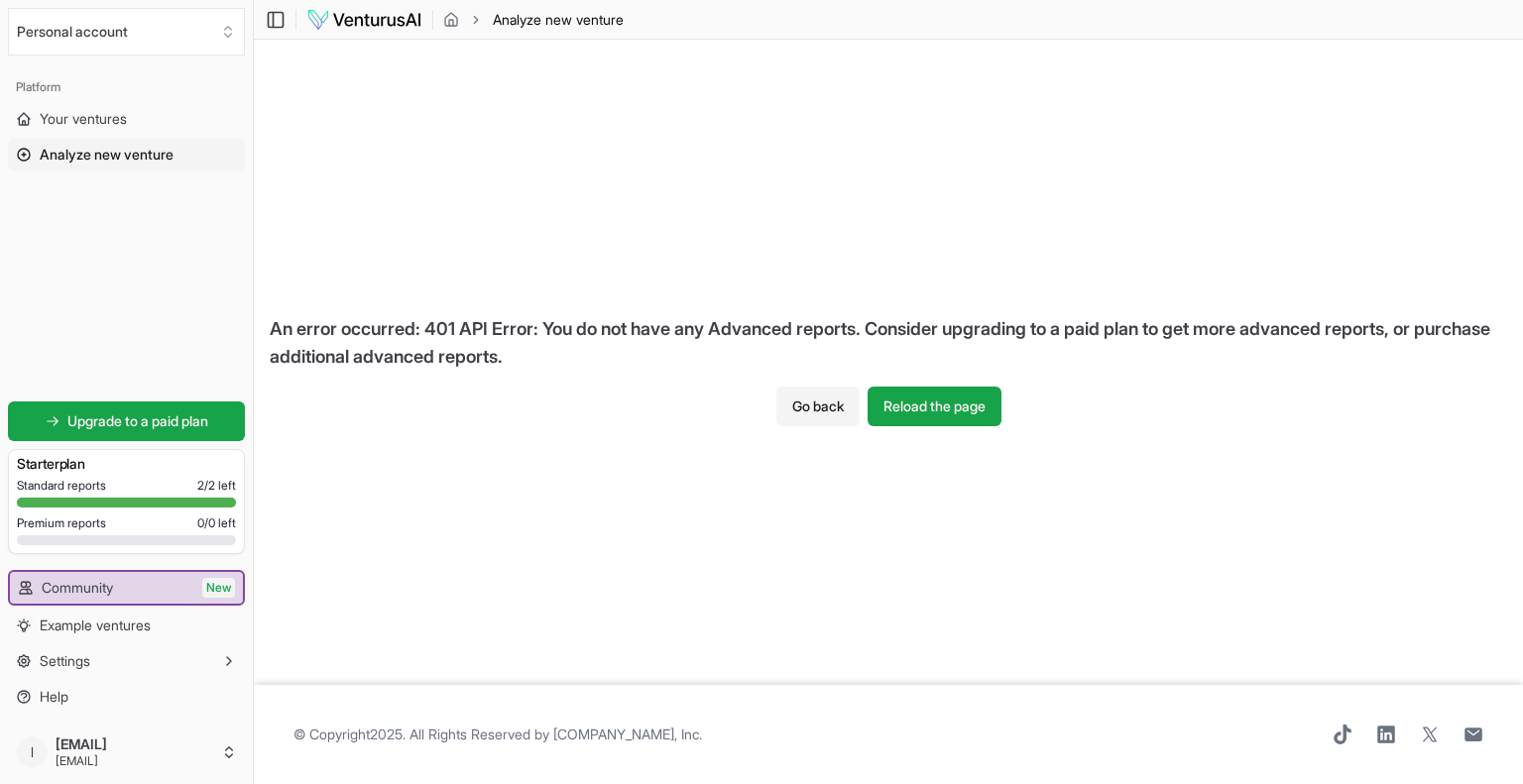 click on "An error occurred:   401  API Error: You do not have any Advanced reports. Consider upgrading to a paid plan to get more advanced reports, or purchase additional advanced reports. Go back Reload the page" at bounding box center (888, 362) 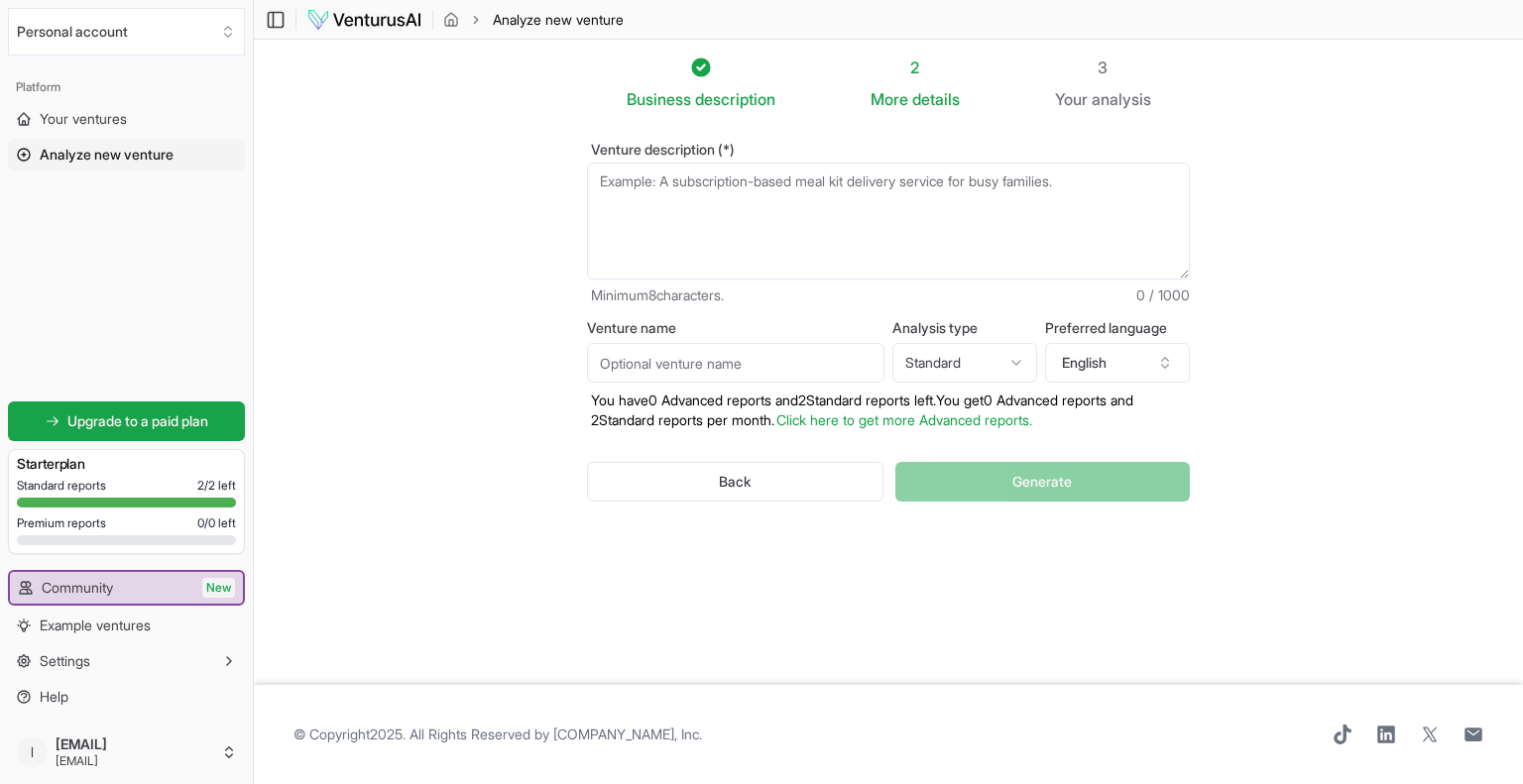 click on "Venture description (*)" at bounding box center [888, 221] 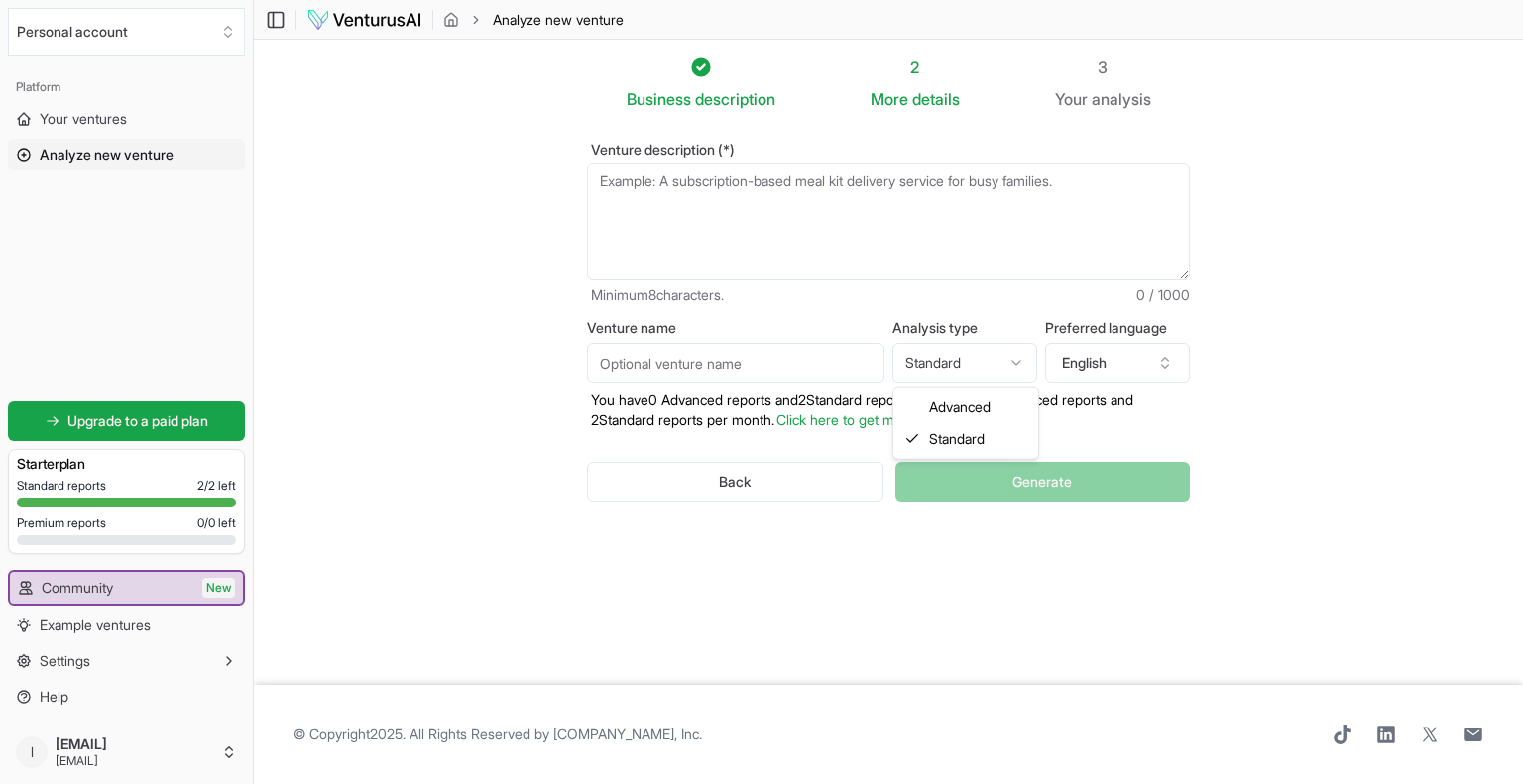 click on "We value your privacy We use cookies to enhance your browsing experience, serve personalized ads or content, and analyze our traffic. By clicking "Accept All", you consent to our use of cookies. Customize    Accept All Customize Consent Preferences   We use cookies to help you navigate efficiently and perform certain functions. You will find detailed information about all cookies under each consent category below. The cookies that are categorized as "Necessary" are stored on your browser as they are essential for enabling the basic functionalities of the site. ...  Show more Necessary Always Active Necessary cookies are required to enable the basic features of this site, such as providing secure log-in or adjusting your consent preferences. These cookies do not store any personally identifiable data. Cookie cookieyes-consent Duration 1 year Description Cookie __cf_bm Duration 1 hour Description This cookie, set by Cloudflare, is used to support Cloudflare Bot Management.  Cookie _cfuvid Duration session lidc" at bounding box center [762, 392] 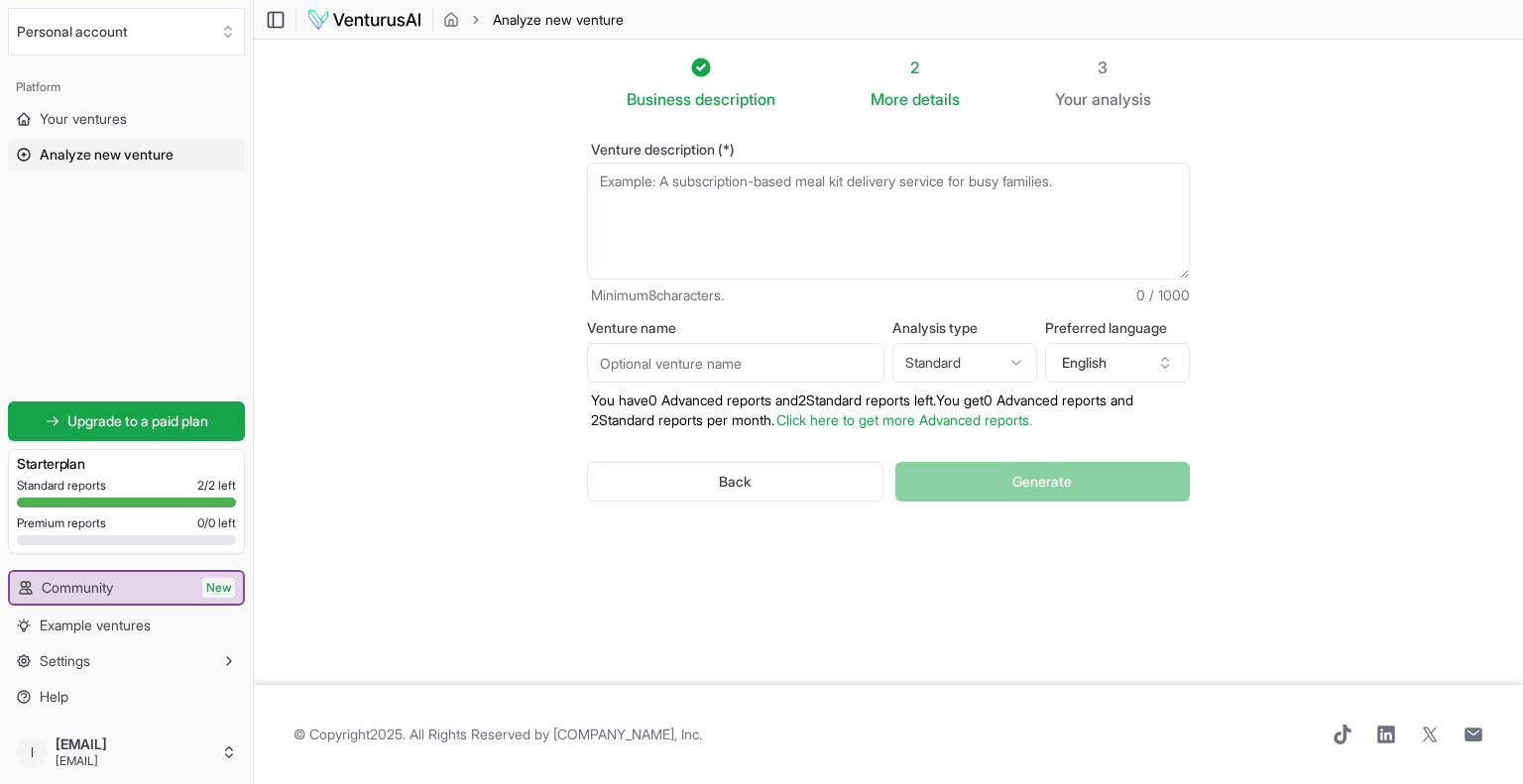 click on "Venture name" at bounding box center (736, 363) 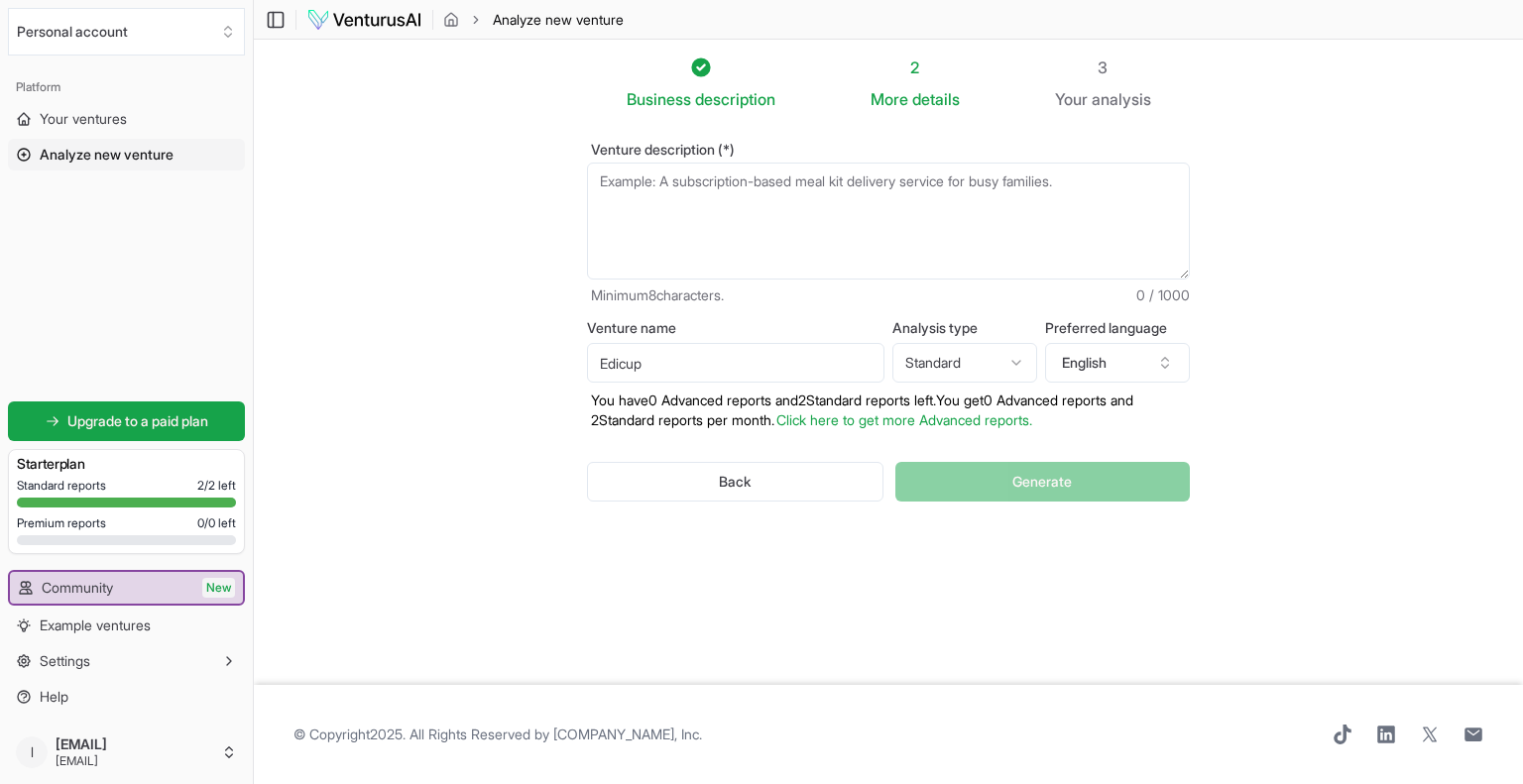 click on "Venture description (*)" at bounding box center [888, 221] 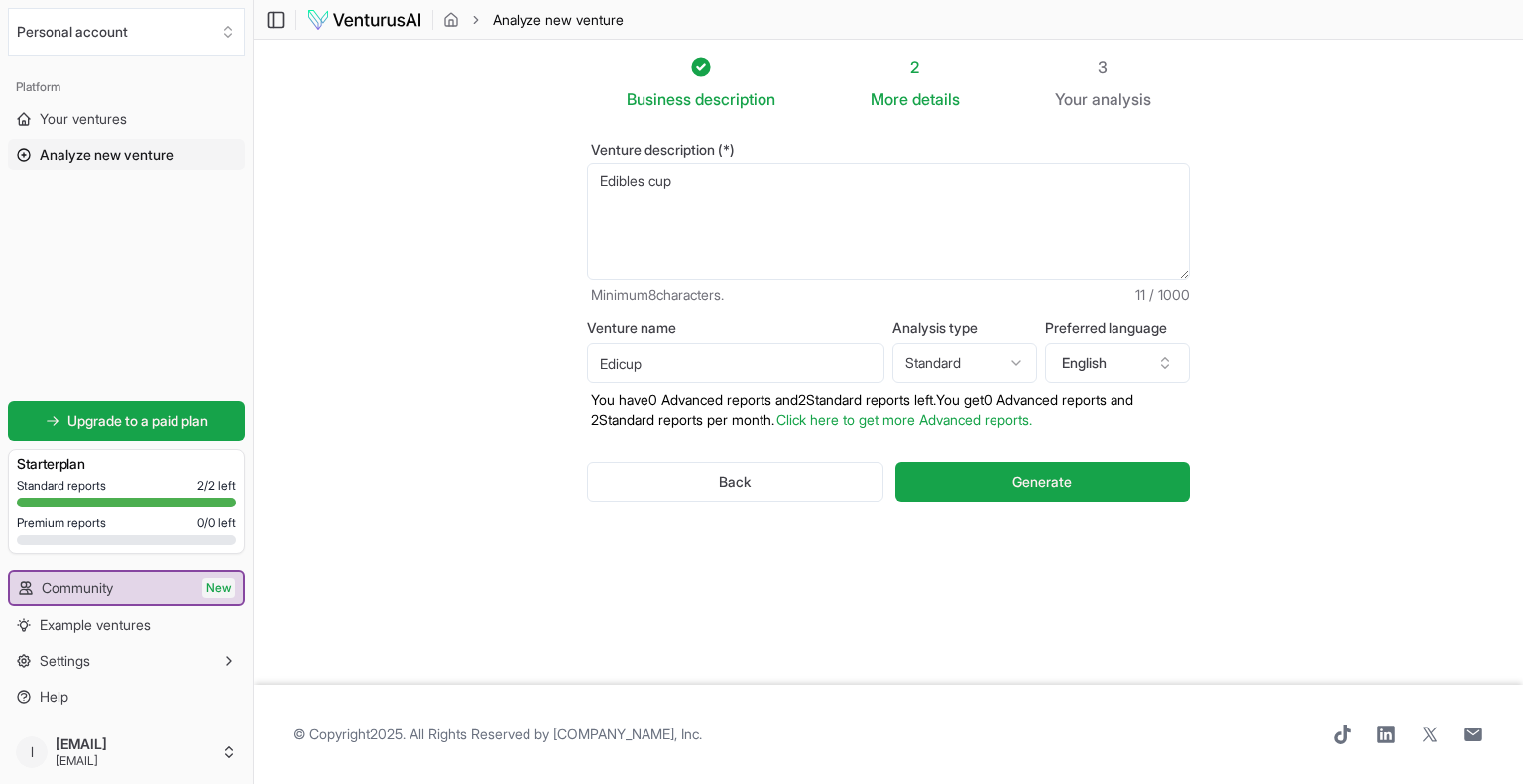 click on "Edibles cup" at bounding box center (888, 221) 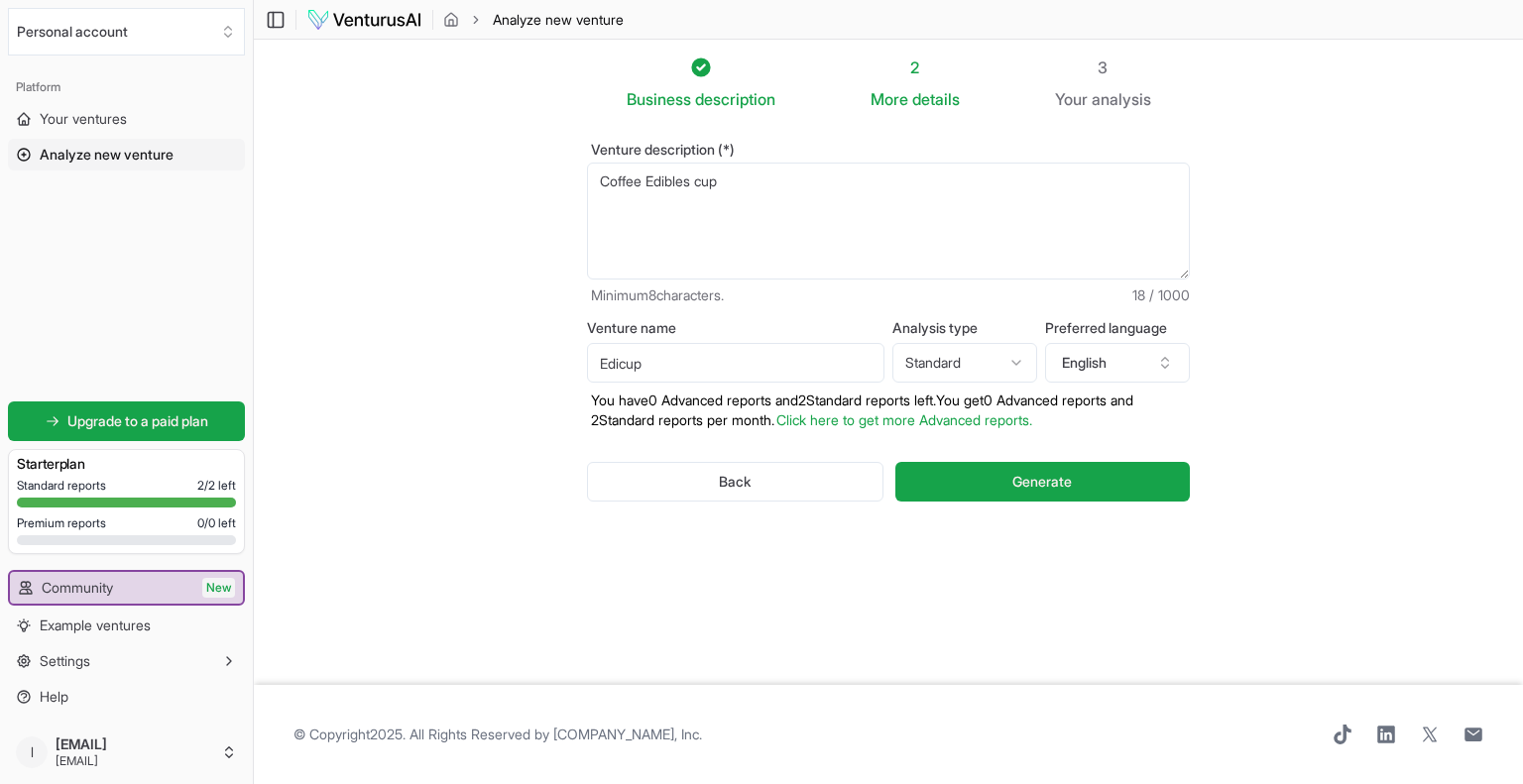 click on "Coffee Edibles cup" at bounding box center (888, 221) 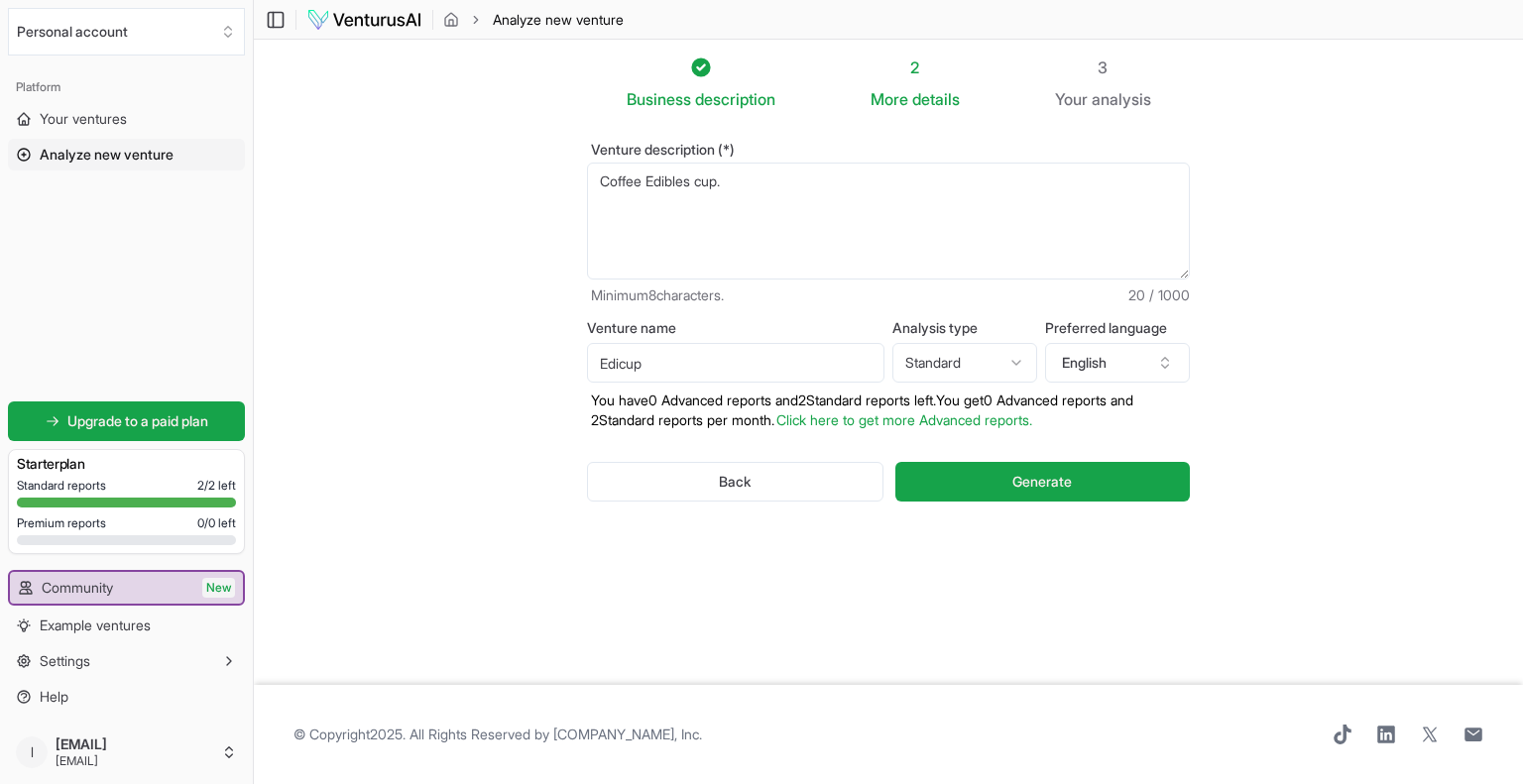click on "Coffee Edibles cup." at bounding box center (888, 221) 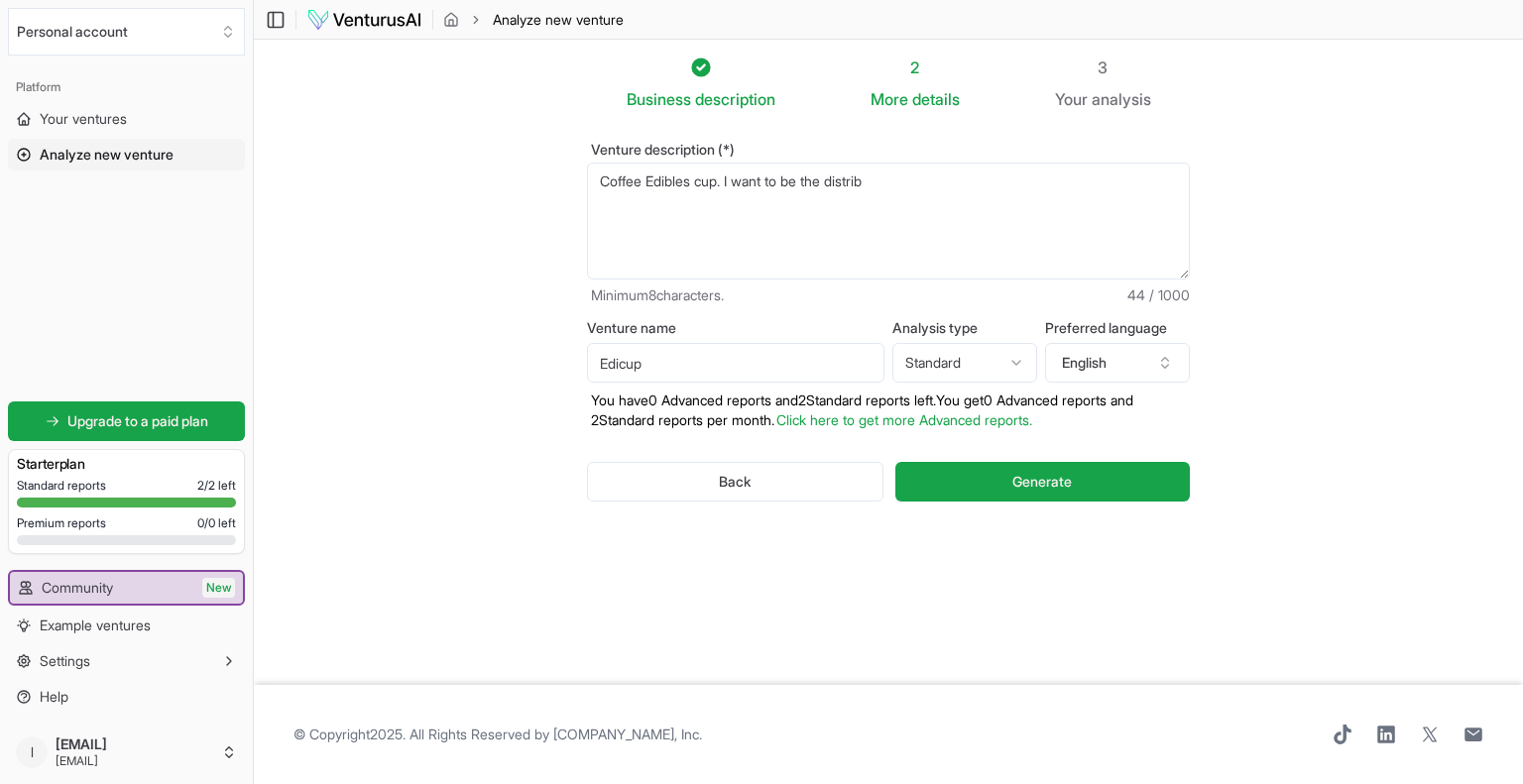 click on "Coffee Edibles cup. I want to be the distrib" at bounding box center (888, 221) 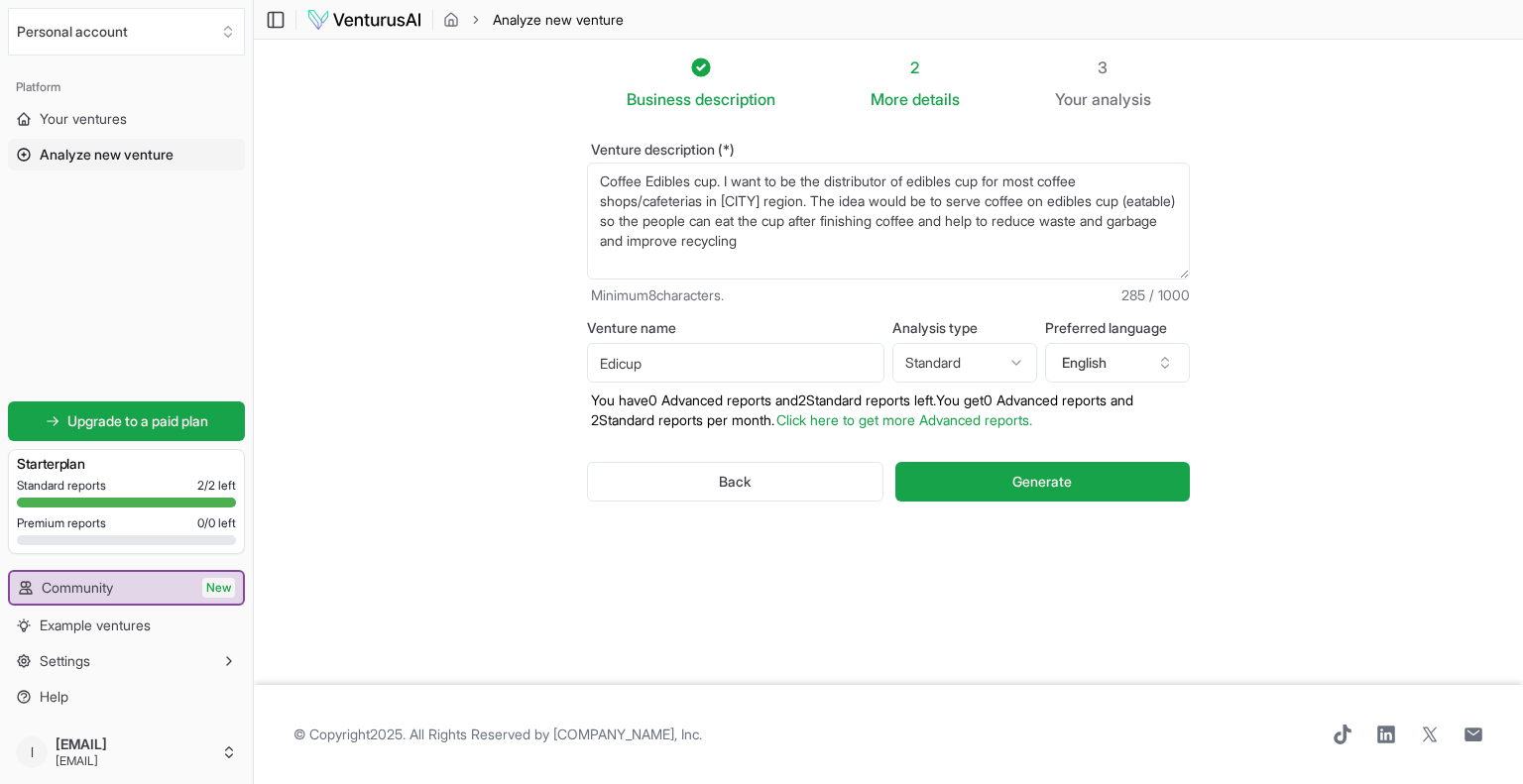 type on "Coffee Edibles cup. I want to be the distributor of edibles cup for most coffee shops/cafeterias in [CITY] region. The idea would be to serve coffee on edibles cup (eatable) so the people can eat the cup after finishing coffee and help to reduce waste and garbage and improve recycling" 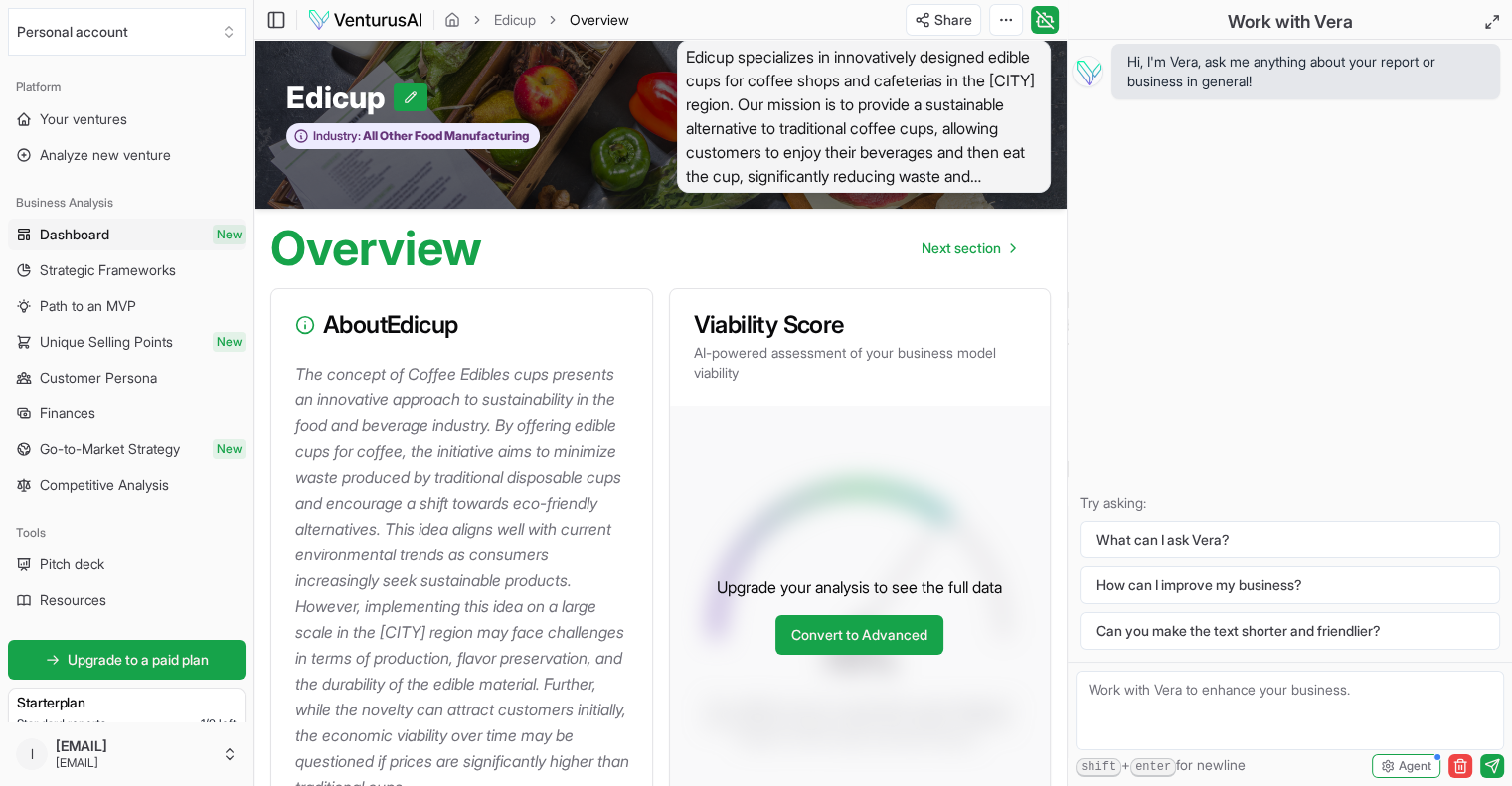 scroll, scrollTop: 0, scrollLeft: 0, axis: both 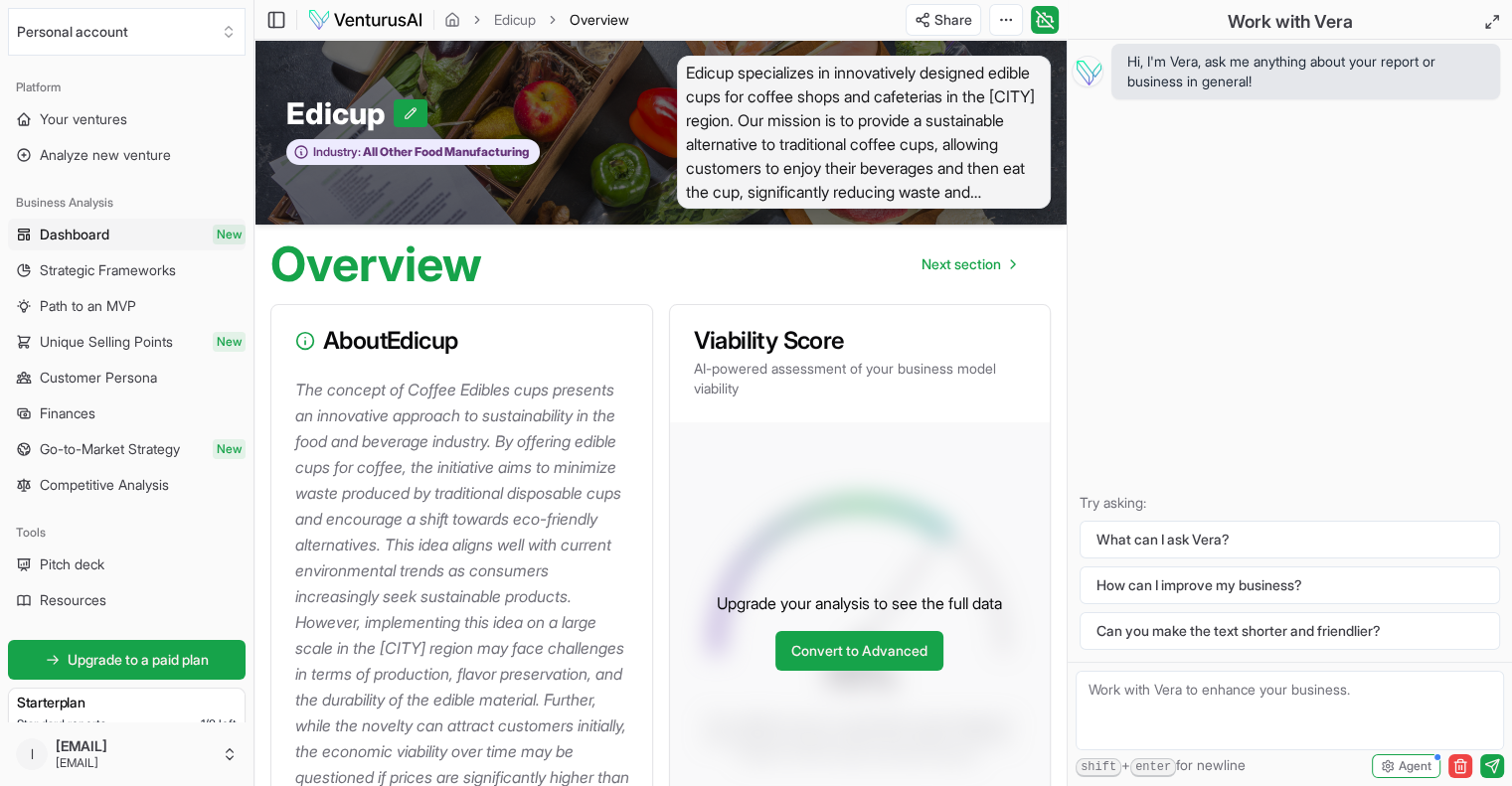 click on "Overview   Next section" at bounding box center [660, 256] 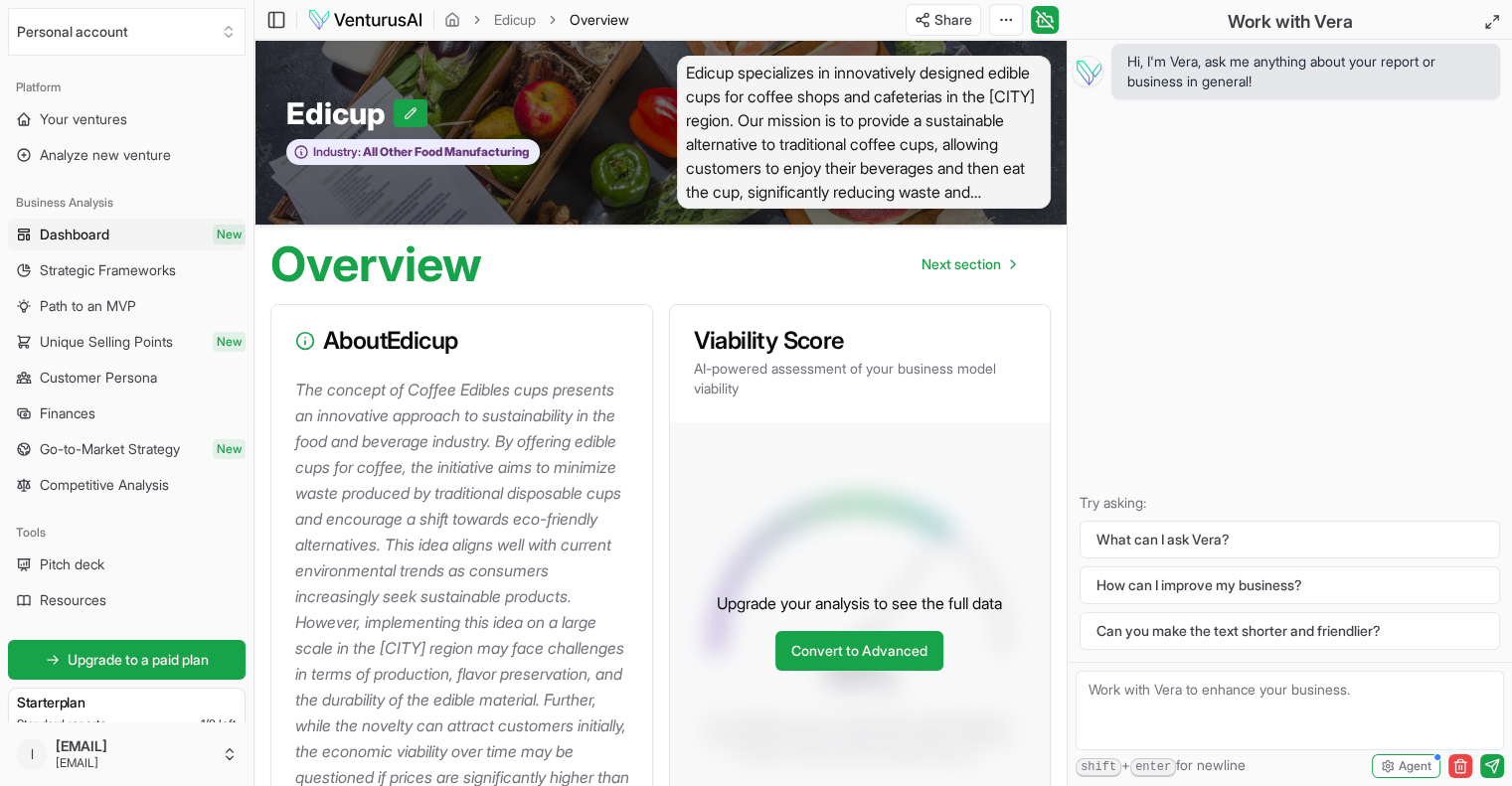 scroll, scrollTop: 74, scrollLeft: 0, axis: vertical 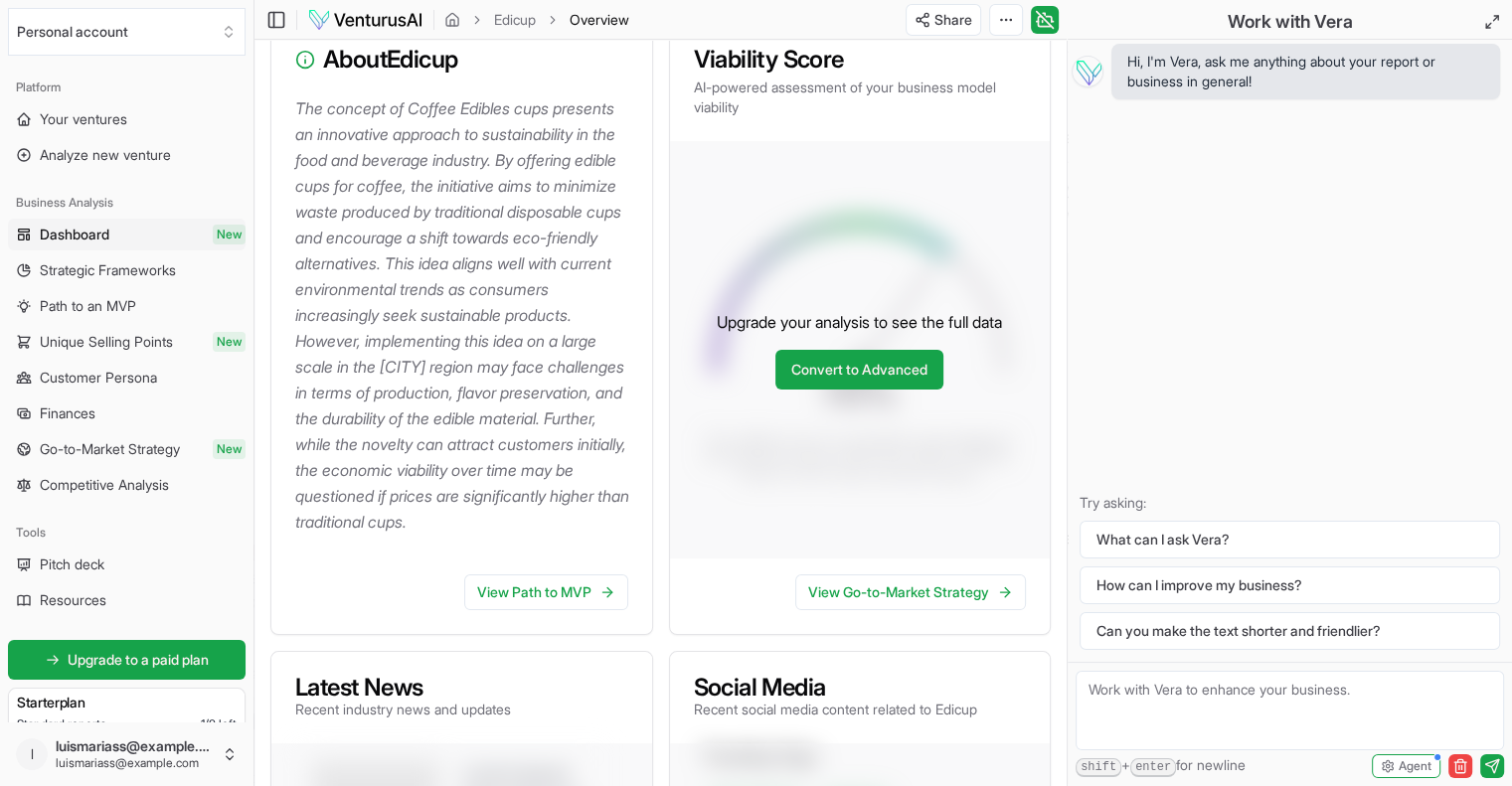 click on "View Path to MVP" at bounding box center [546, 592] 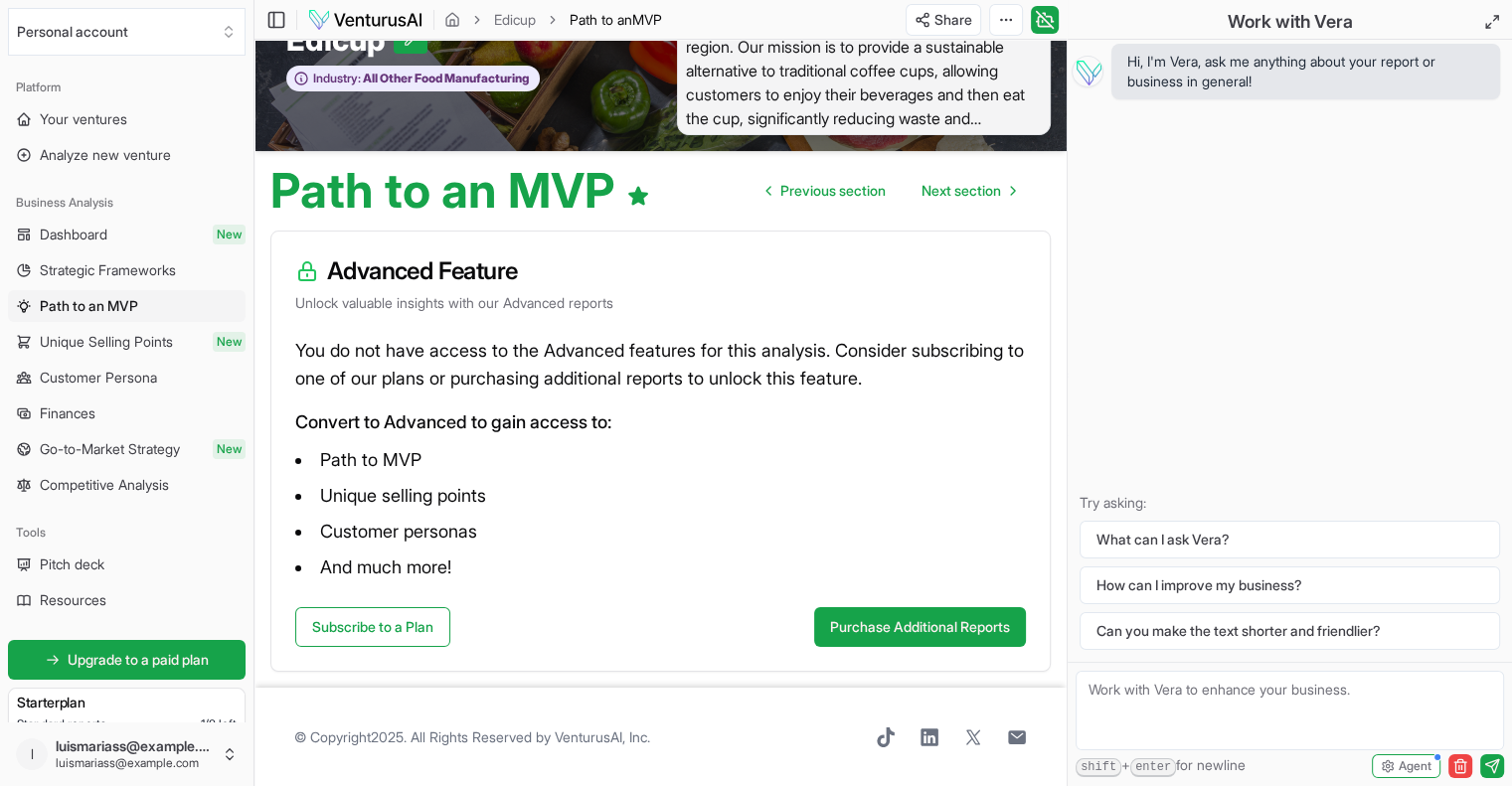 scroll, scrollTop: 0, scrollLeft: 0, axis: both 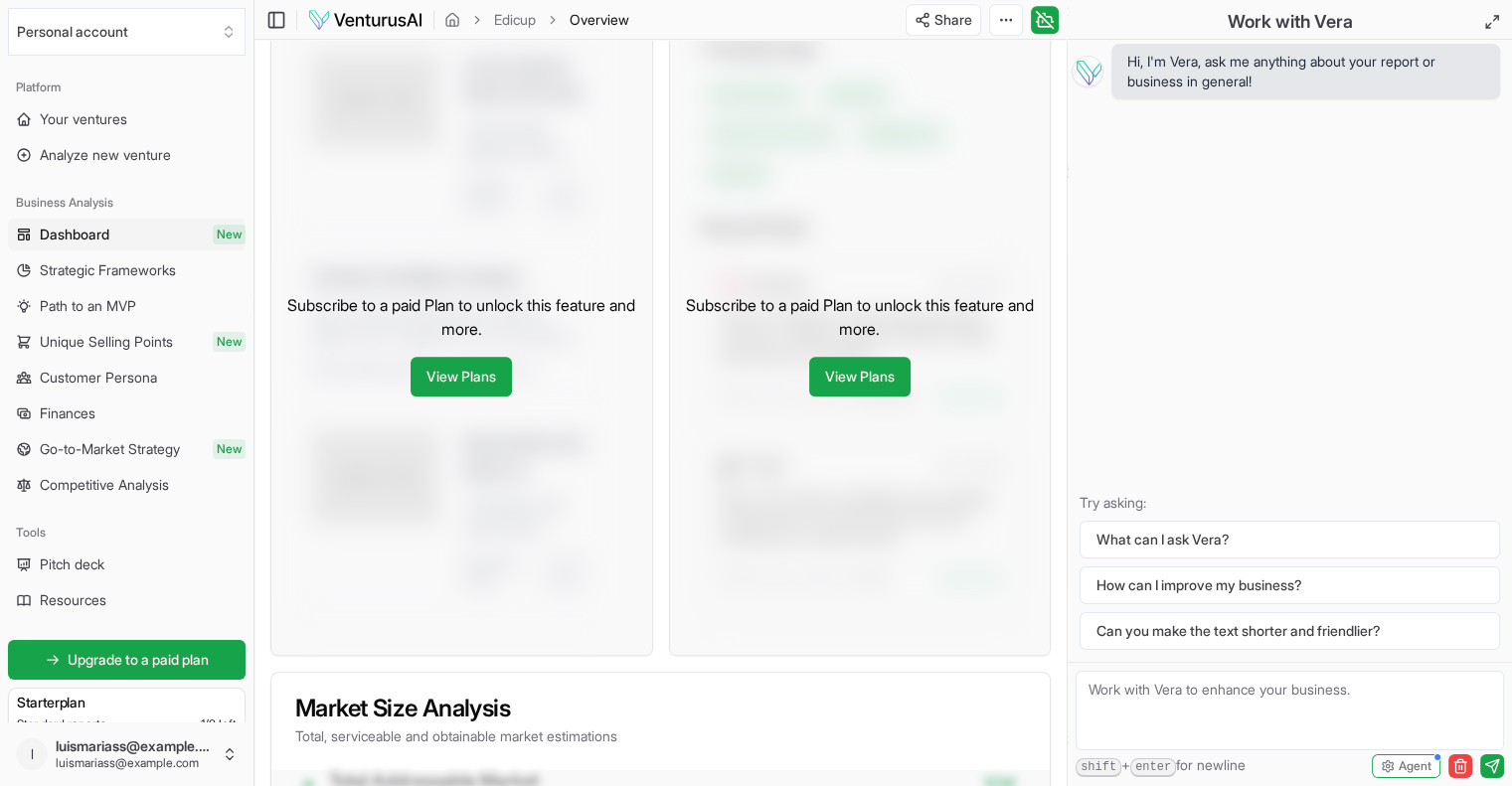 click on "View Plans" at bounding box center [860, 377] 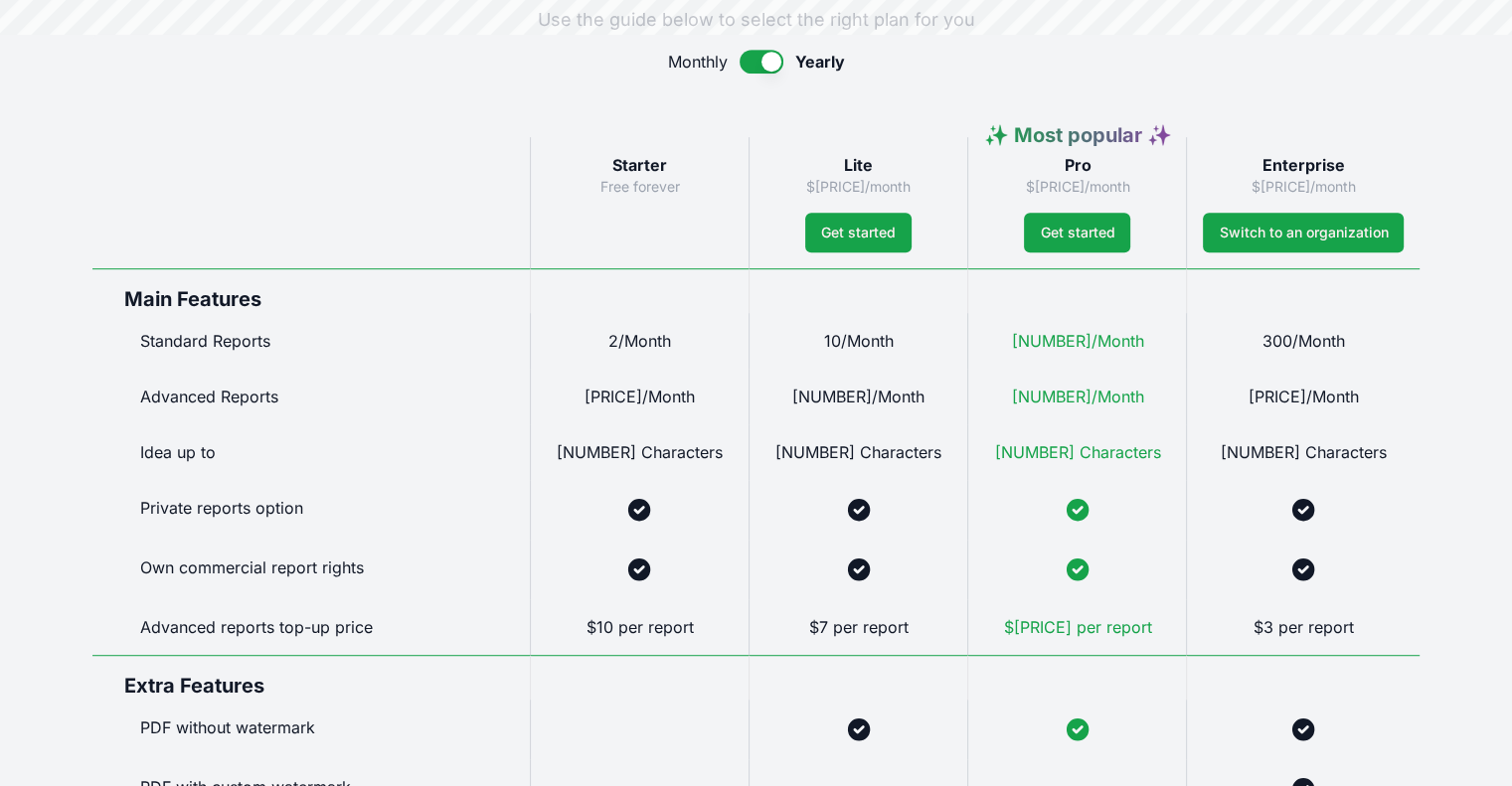 scroll, scrollTop: 0, scrollLeft: 0, axis: both 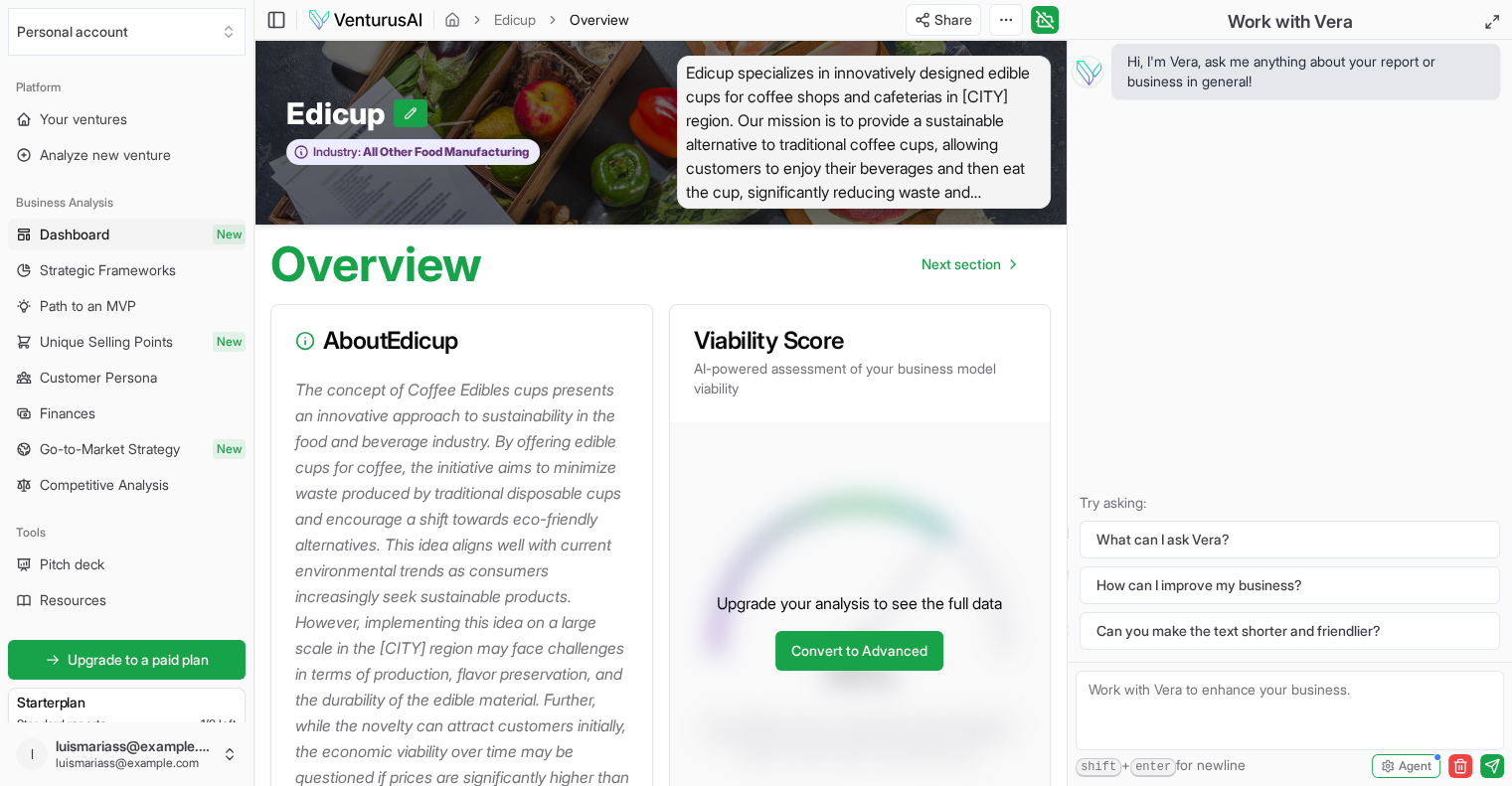 click on "About Edicup The concept of Coffee Edibles cups presents an innovative approach to sustainability in the food and beverage industry. By offering edible cups for coffee, the initiative aims to minimize waste produced by traditional disposable cups and encourage a shift towards eco-friendly alternatives. This idea aligns well with current environmental trends as consumers increasingly seek sustainable products. However, implementing this idea on a large scale in the [CITY] region may face challenges in terms of production, flavor preservation, and the durability of the edible material. Further, while the novelty can attract customers initially, the economic viability over time may be questioned if prices are significantly higher than traditional cups. View Path to MVP Viability Score AI-powered assessment of your business model viability 70 % The viability score is a proprietary score based on the business model, market size, SWOT, PESTEL, Porter's Five Forces, and other factors. Convert to Advanced • •" at bounding box center [660, 1534] 